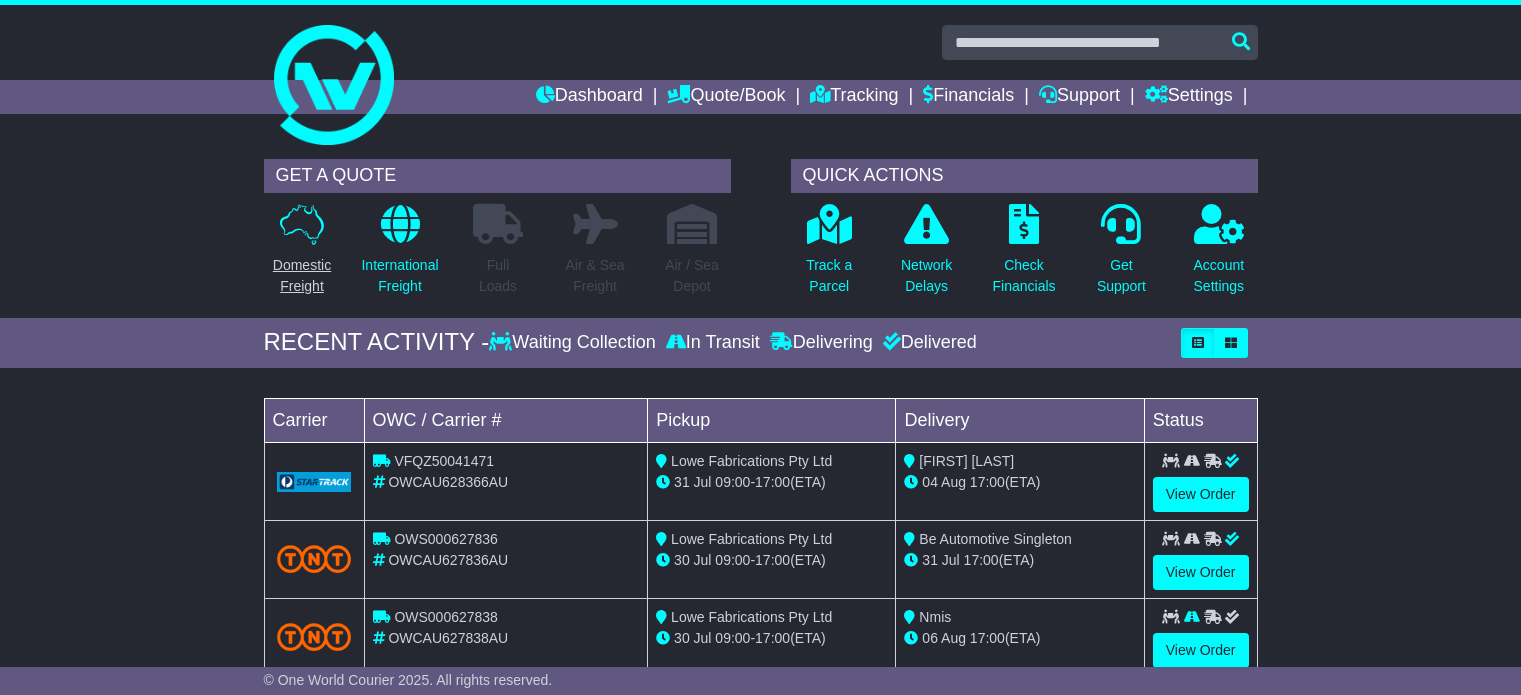 scroll, scrollTop: 0, scrollLeft: 0, axis: both 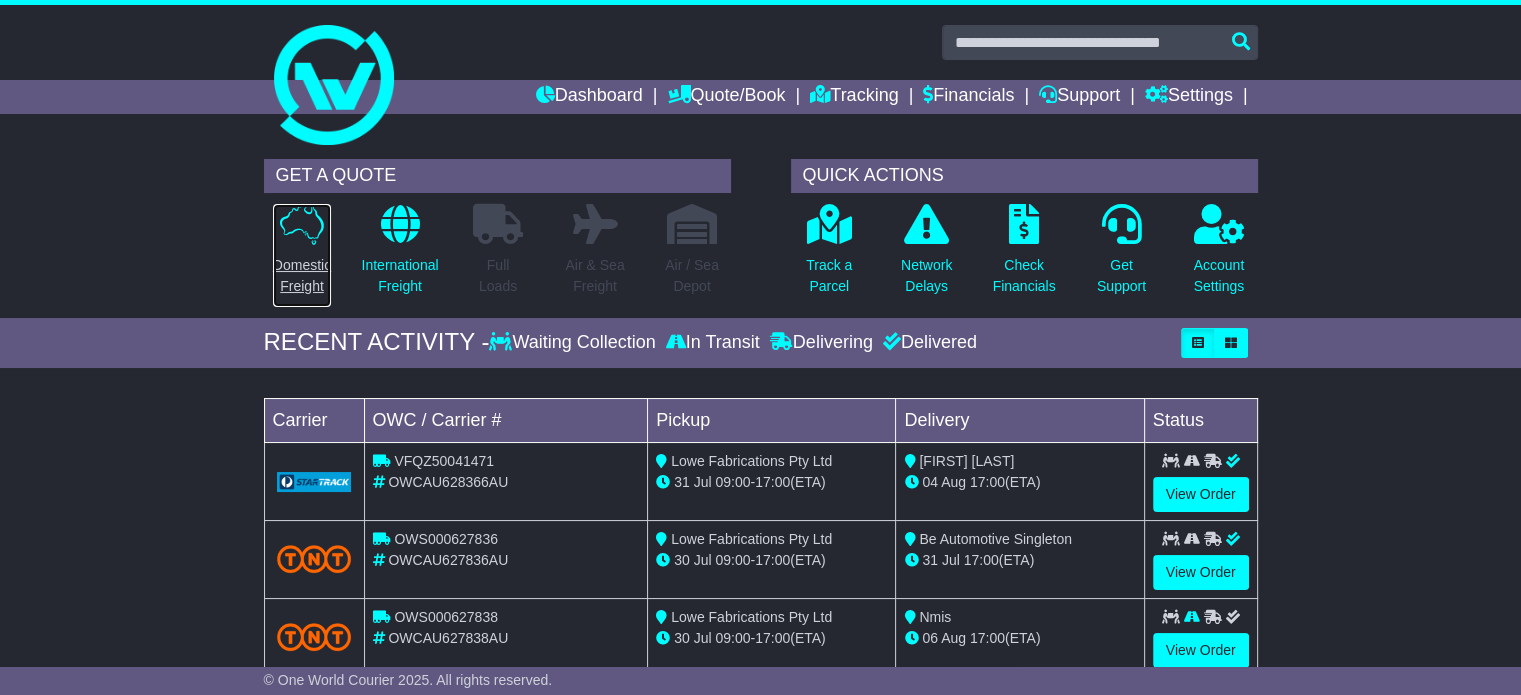click on "Domestic Freight" at bounding box center [302, 276] 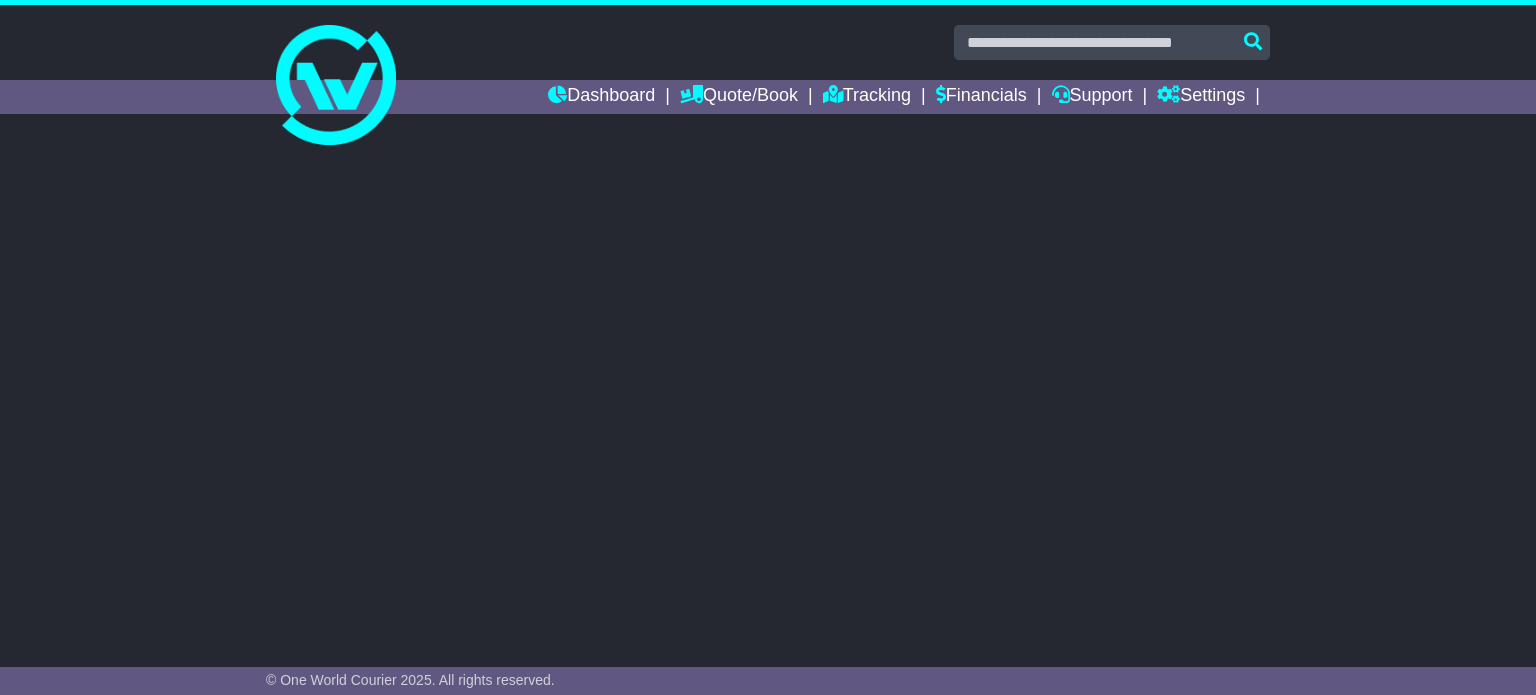 scroll, scrollTop: 0, scrollLeft: 0, axis: both 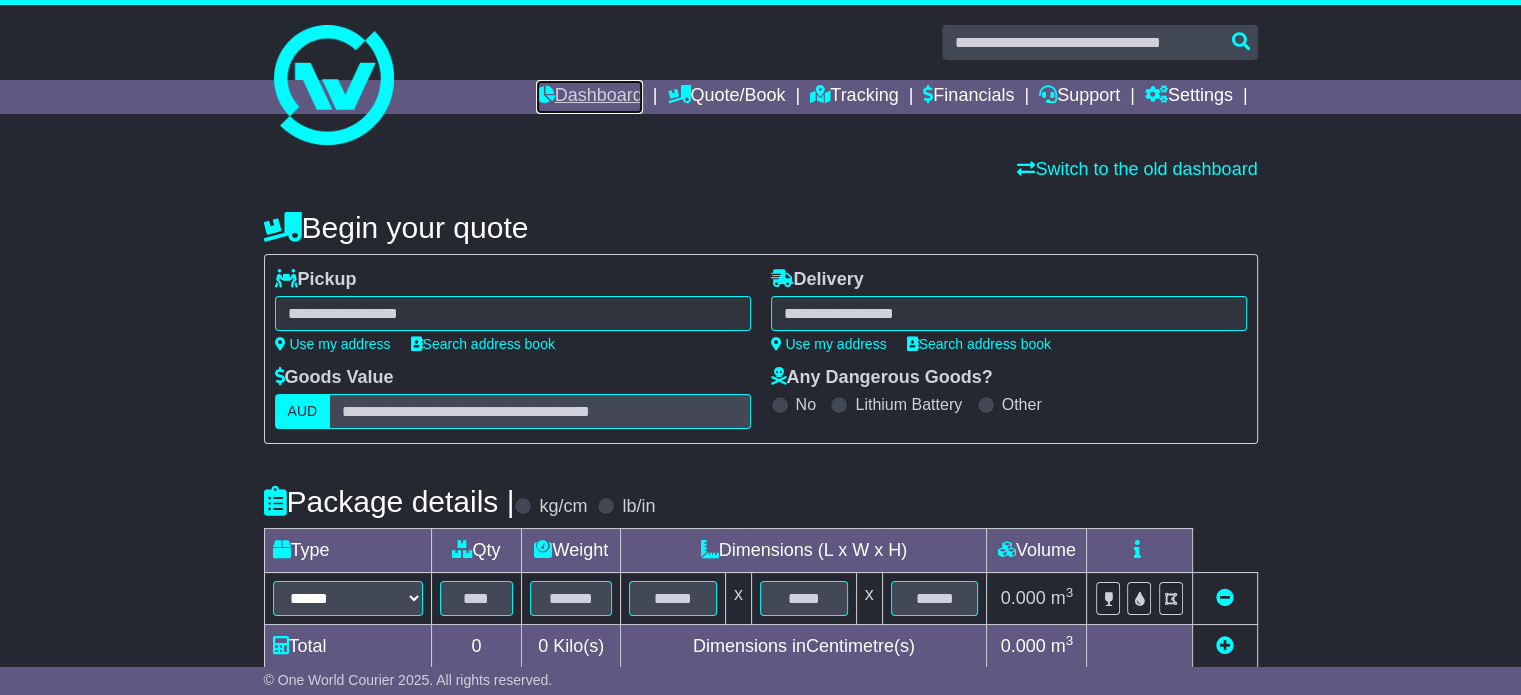 click on "Dashboard" at bounding box center [589, 97] 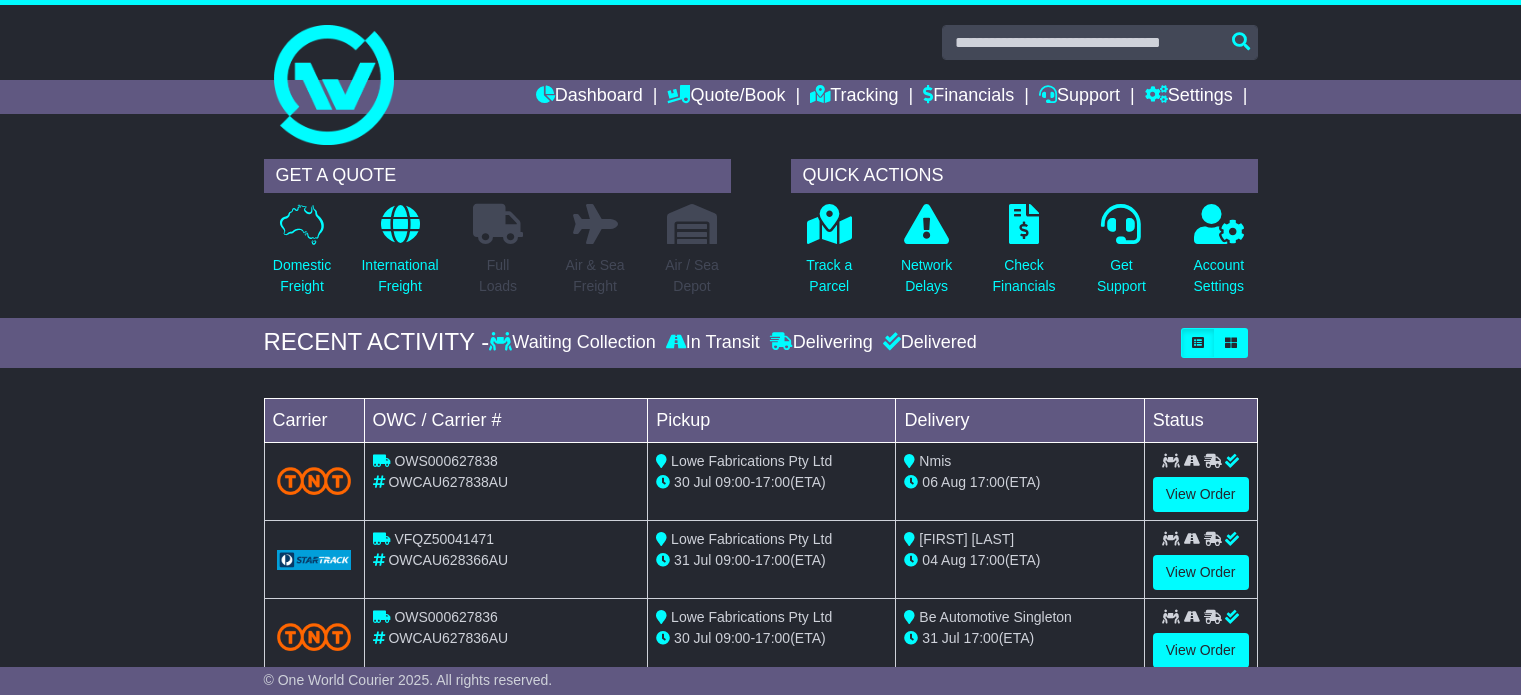 scroll, scrollTop: 0, scrollLeft: 0, axis: both 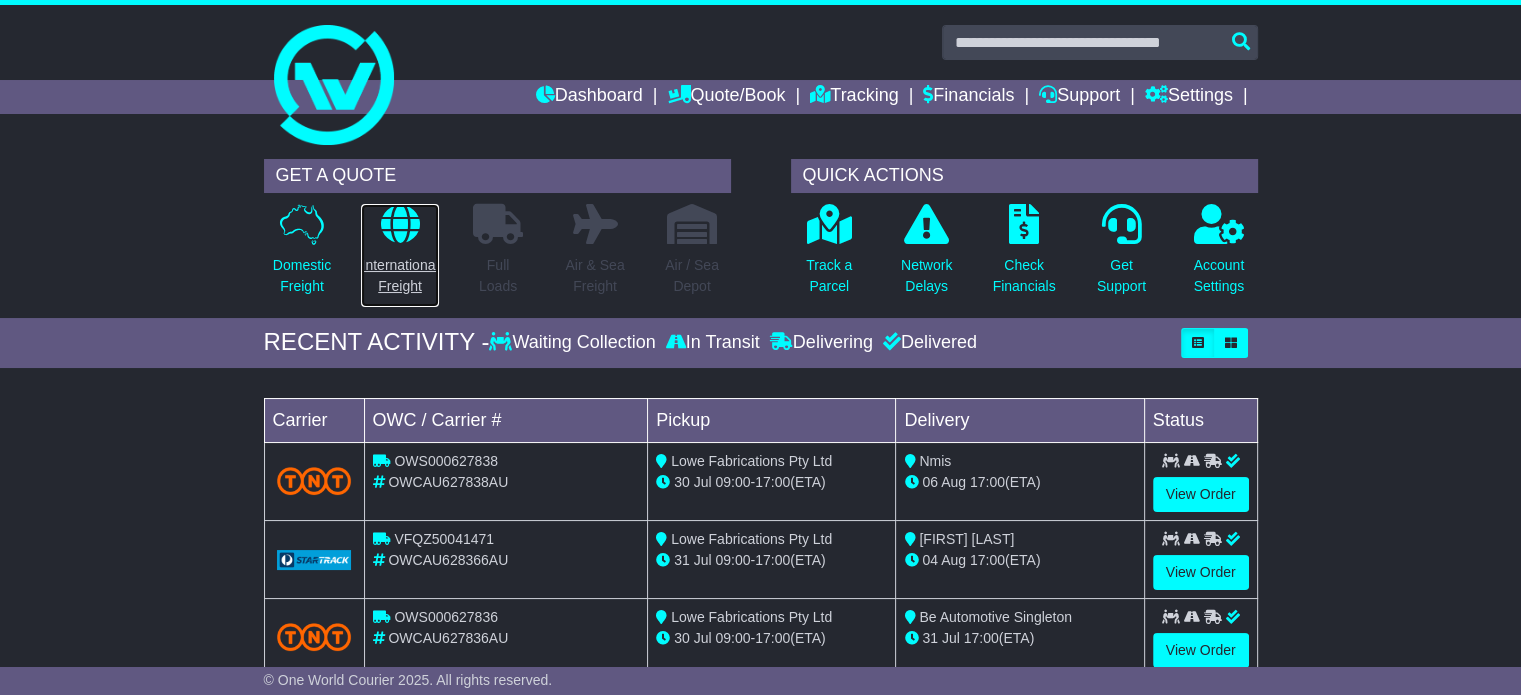 click at bounding box center (400, 224) 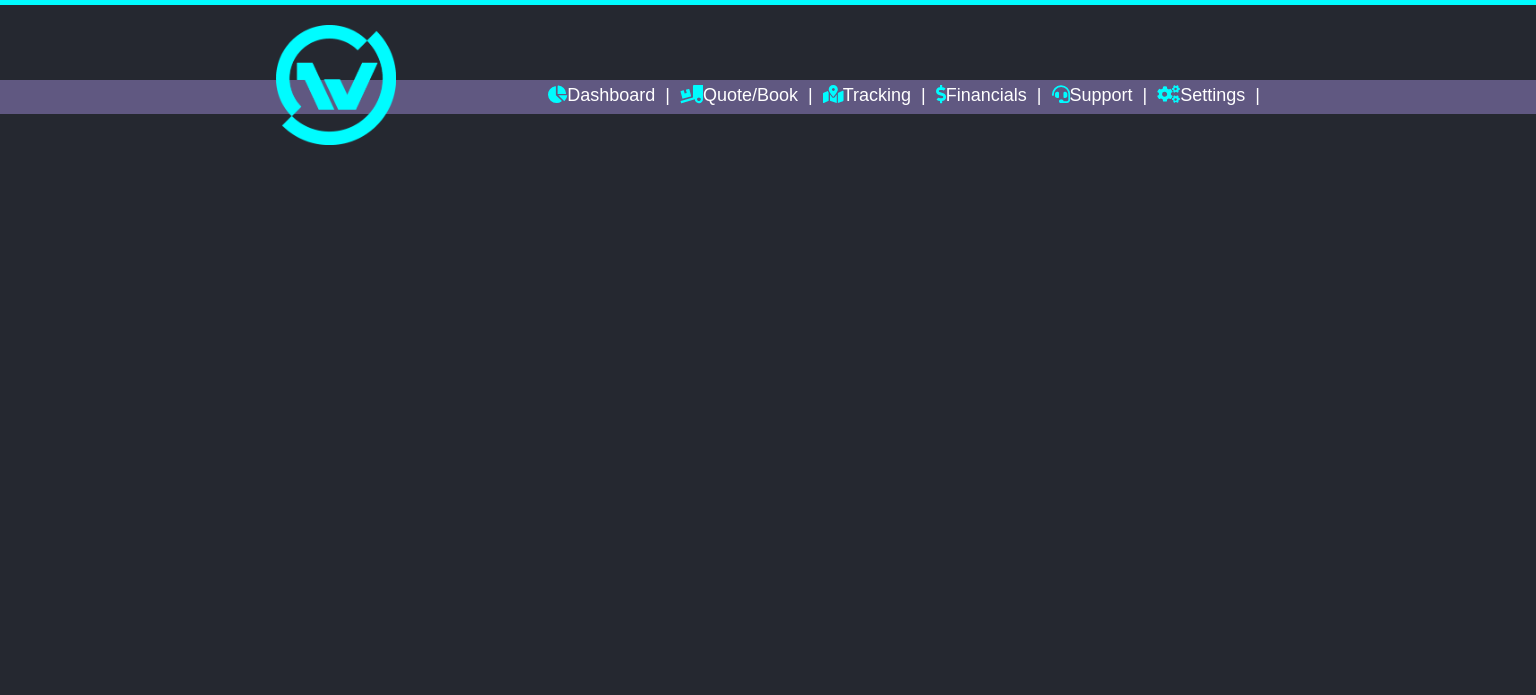 scroll, scrollTop: 0, scrollLeft: 0, axis: both 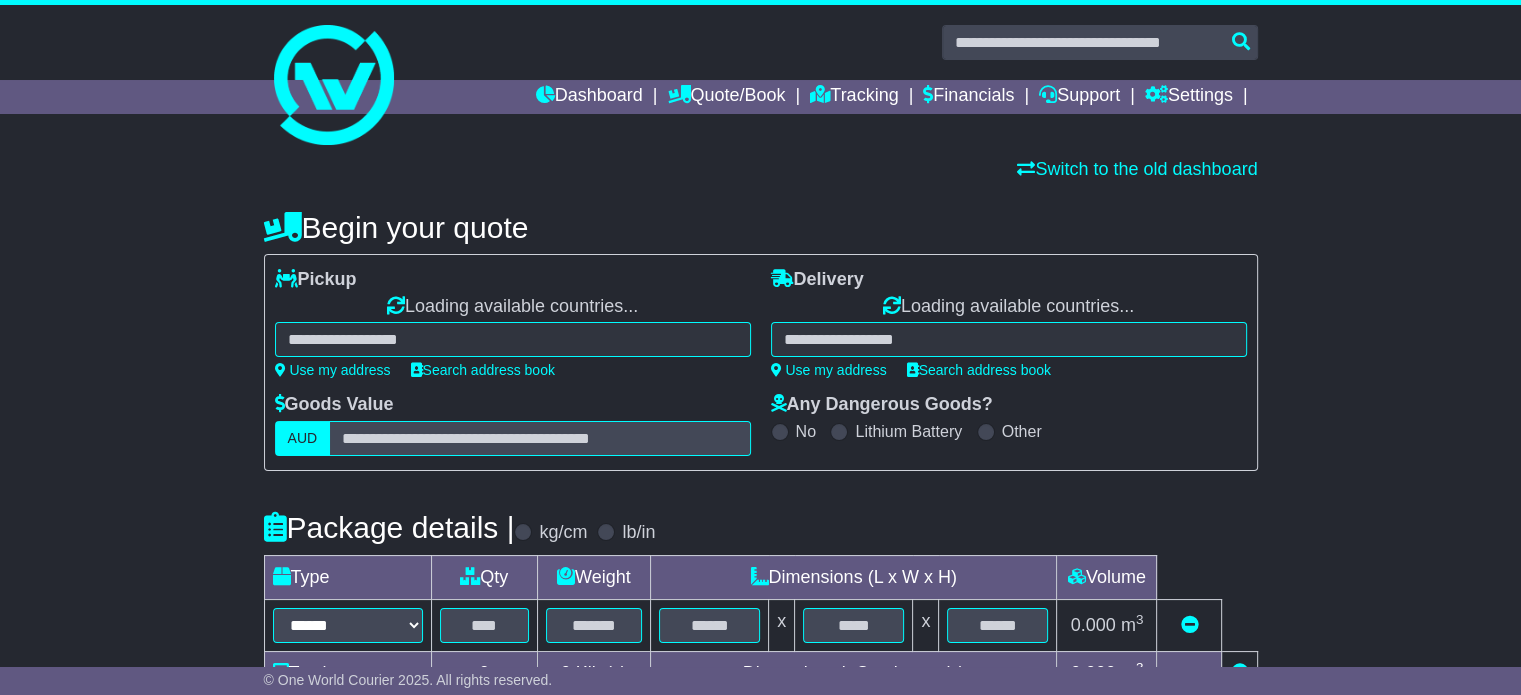select on "**" 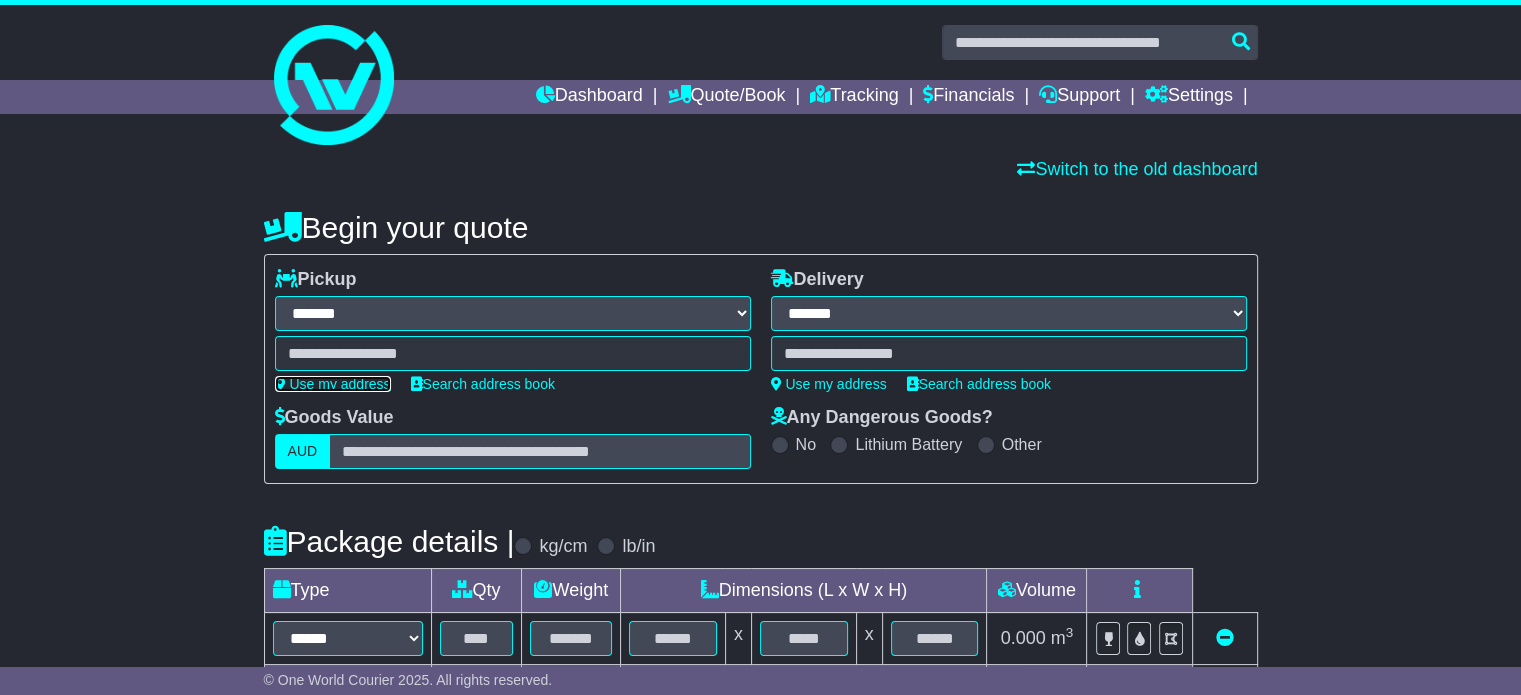 click on "Use my address" at bounding box center [333, 384] 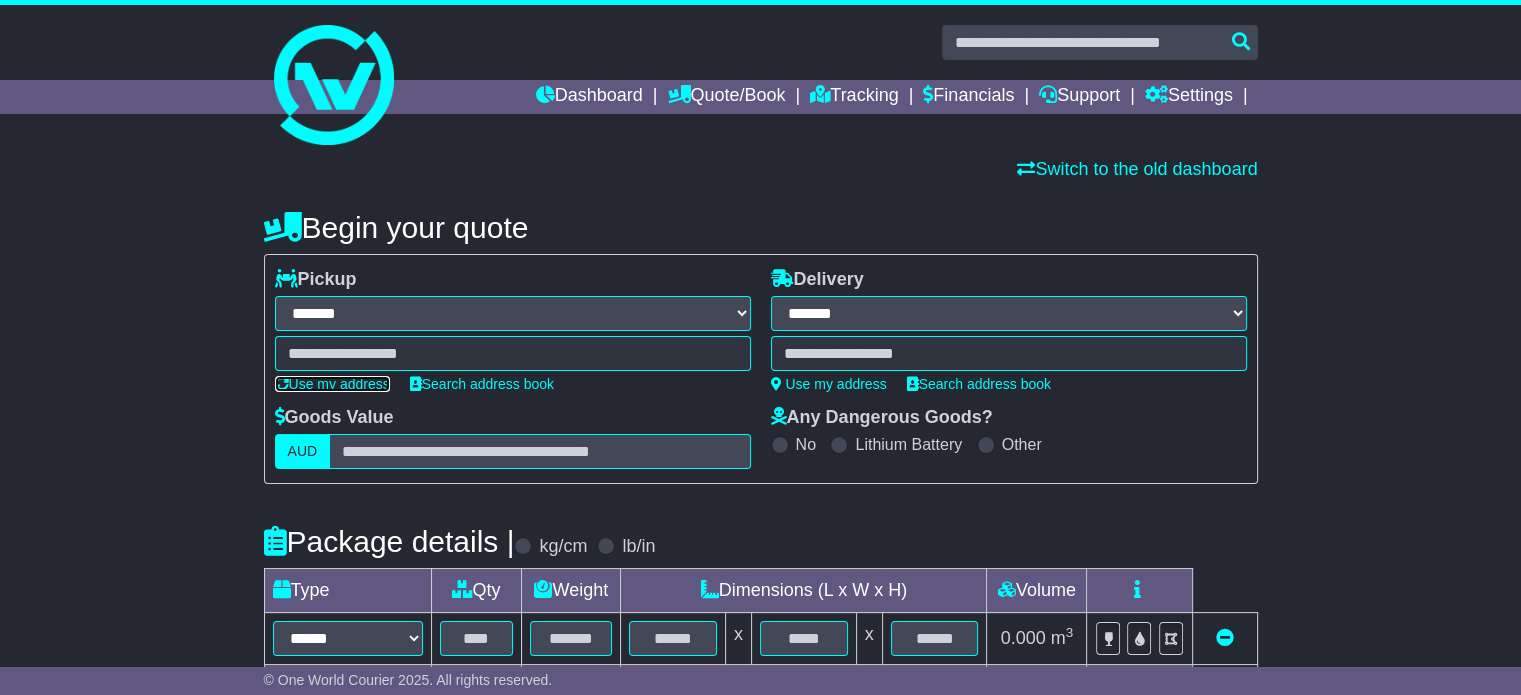 type on "**********" 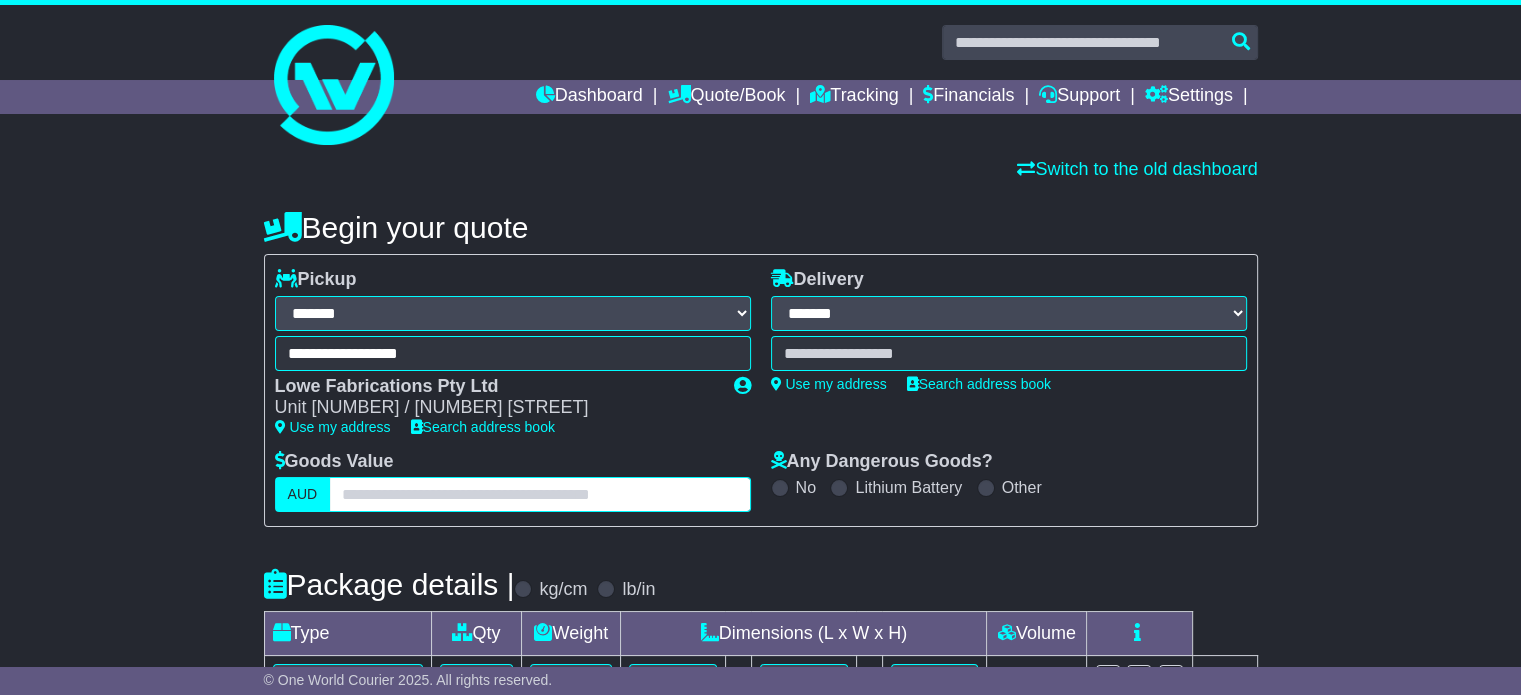 click at bounding box center [539, 494] 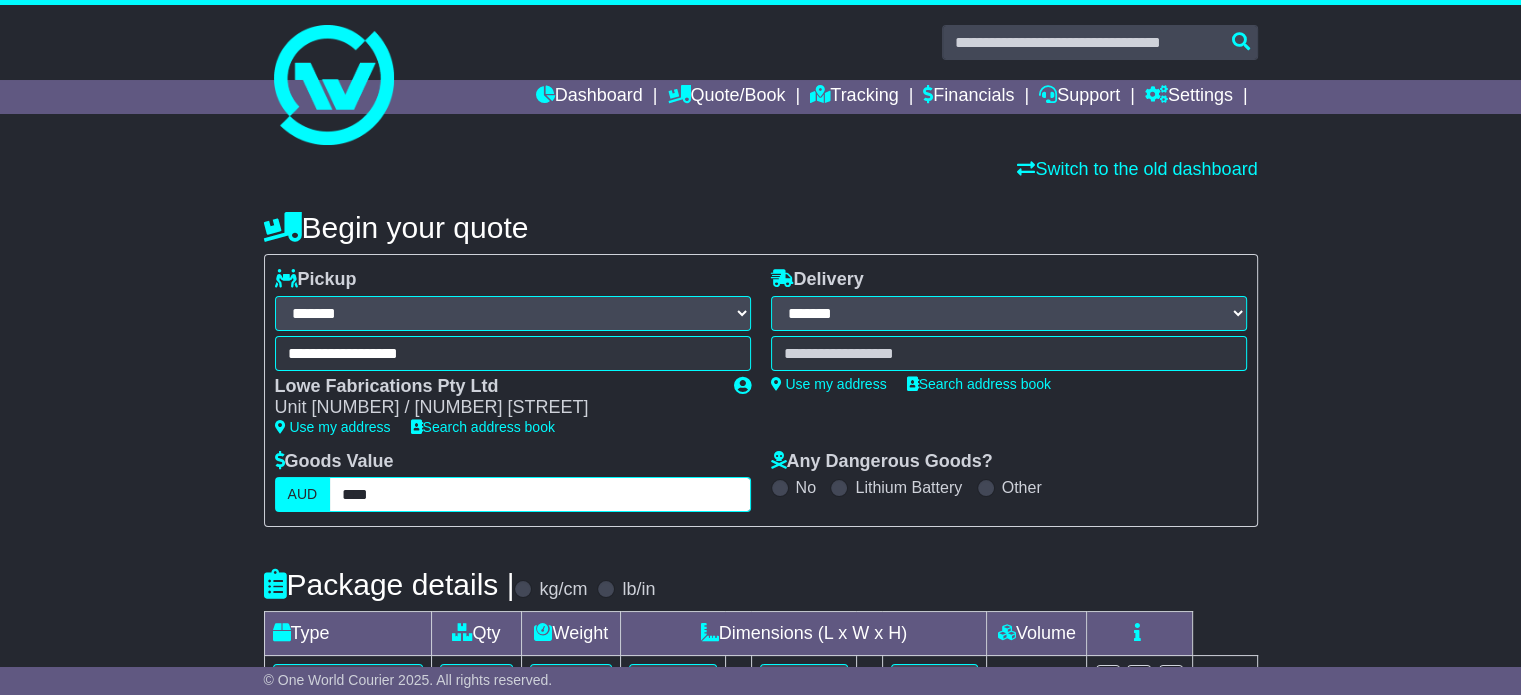 type on "****" 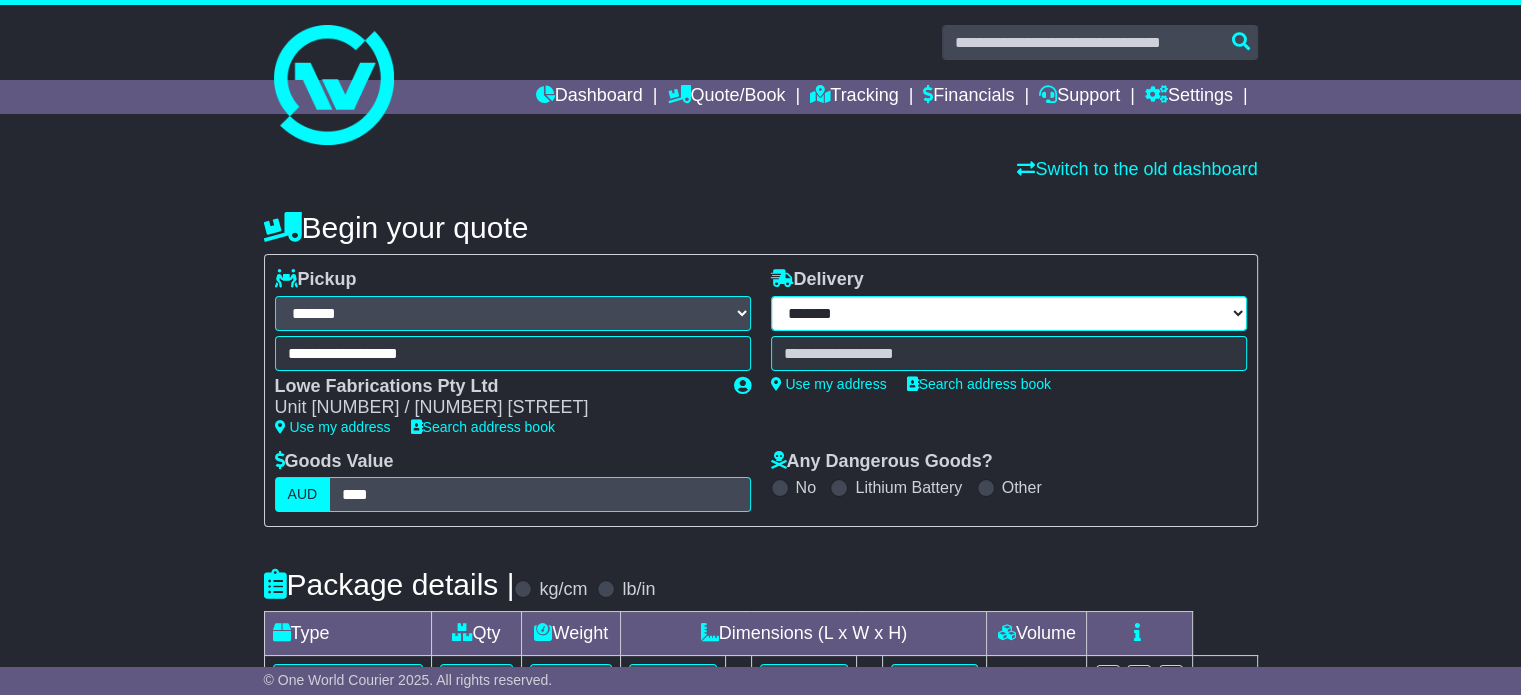 click on "**********" at bounding box center [1009, 313] 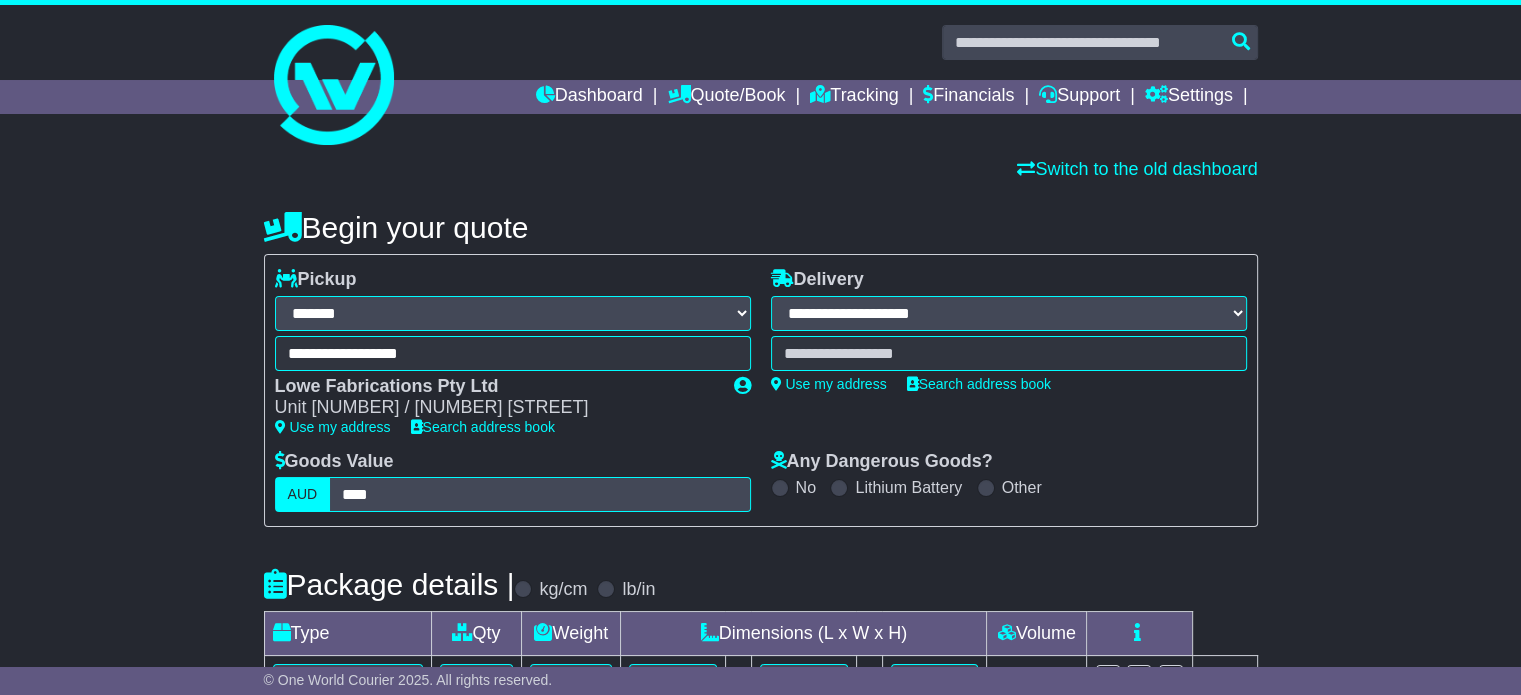 click on "**********" at bounding box center (1009, 313) 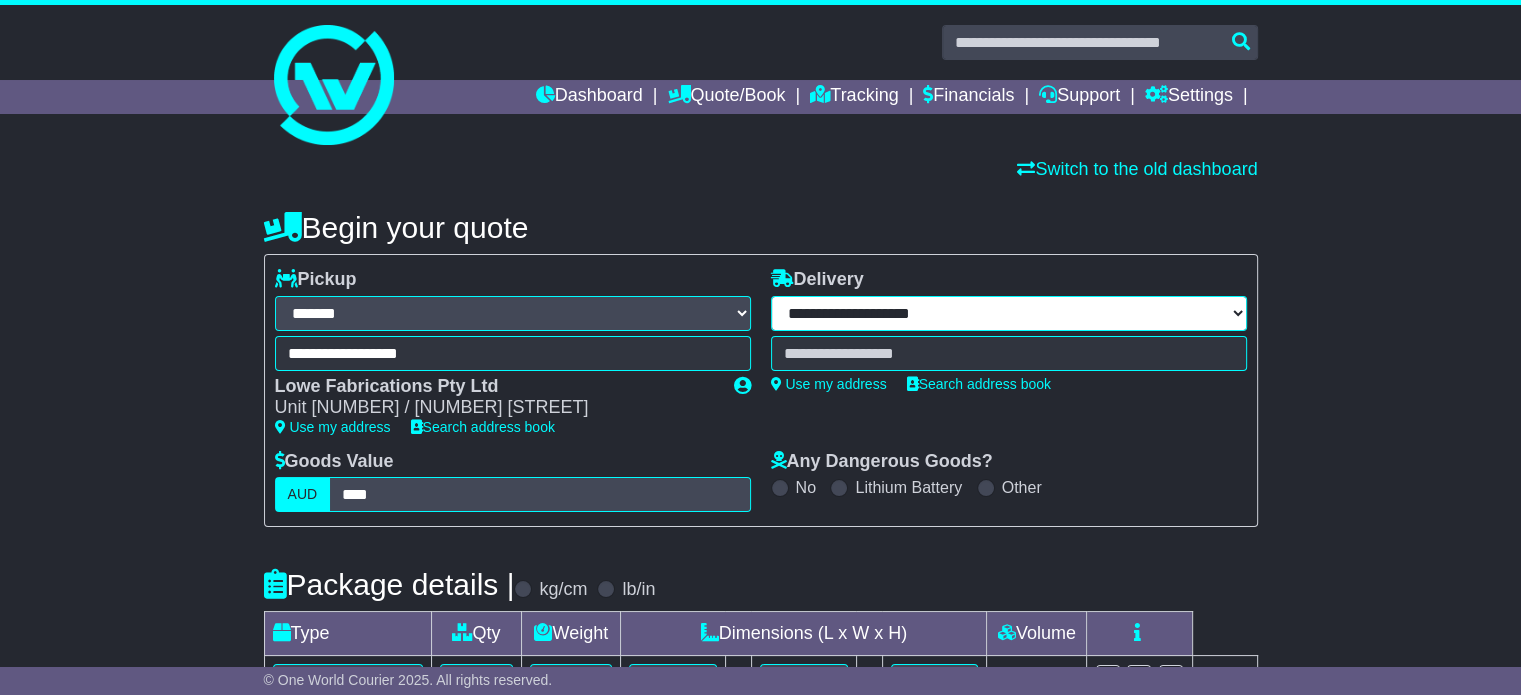 drag, startPoint x: 852, startPoint y: 311, endPoint x: 753, endPoint y: 310, distance: 99.00505 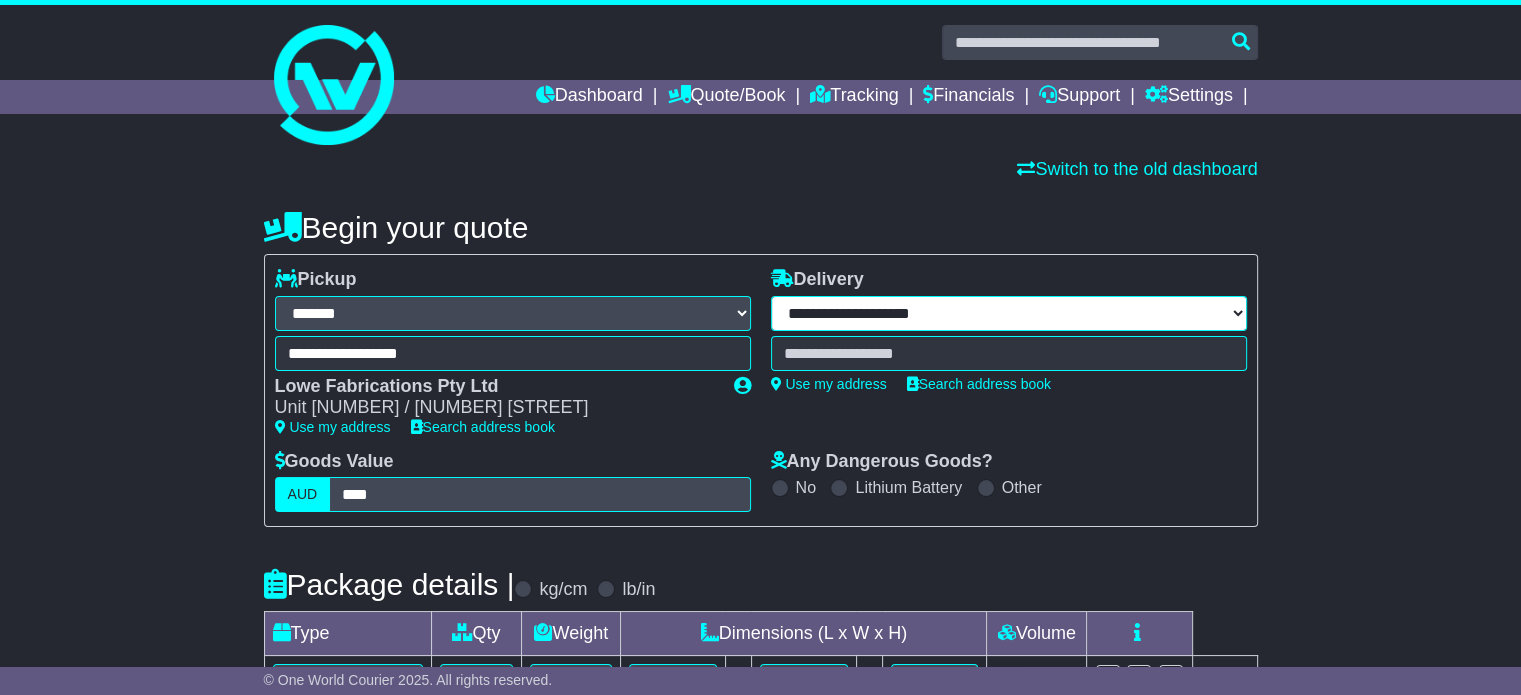 select on "***" 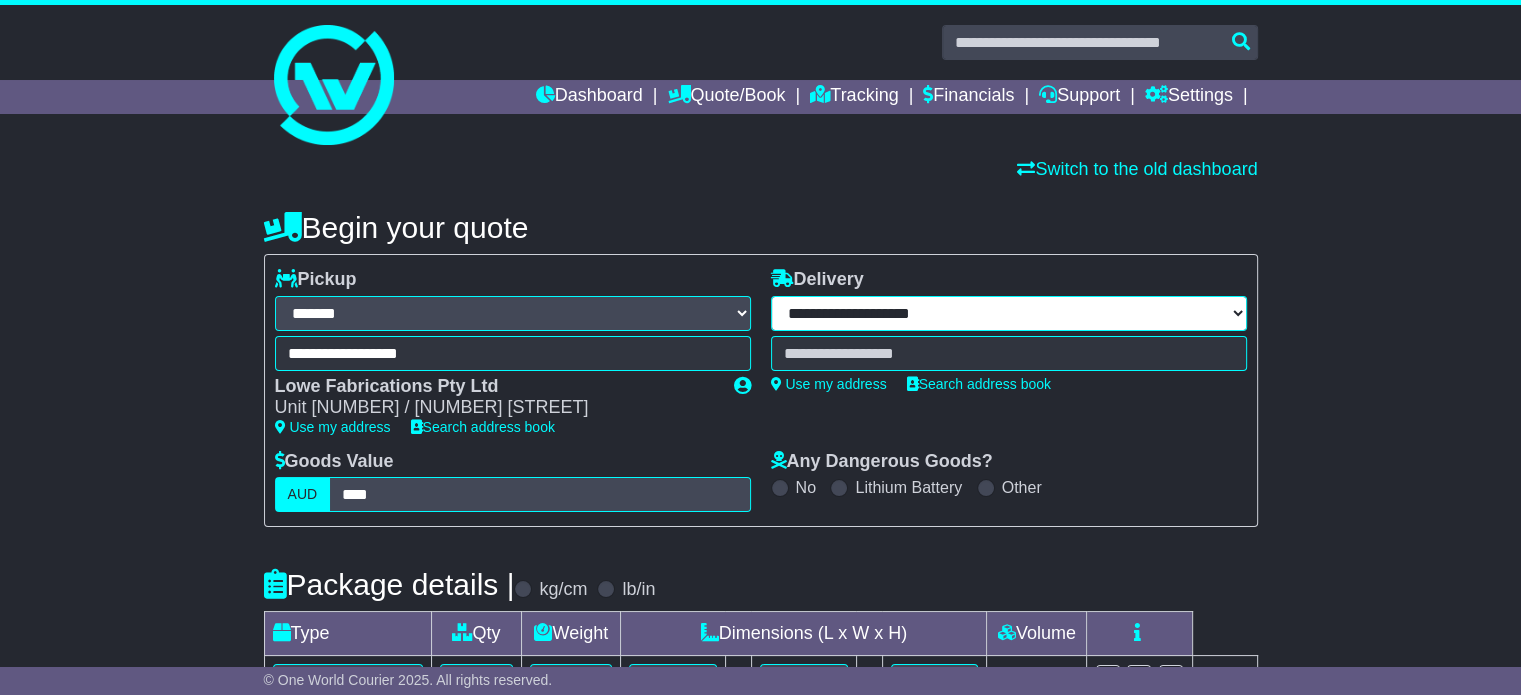 click on "**********" at bounding box center [1009, 313] 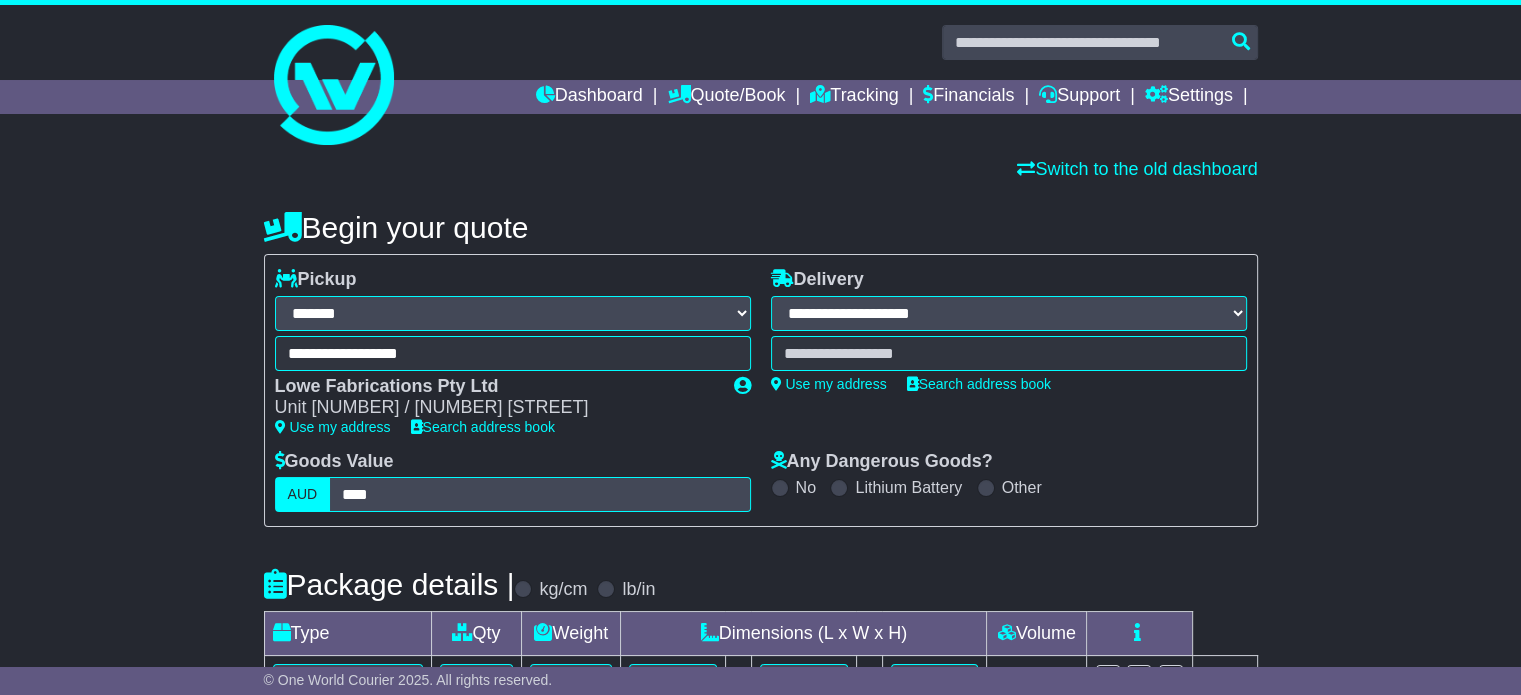 click at bounding box center (1009, 353) 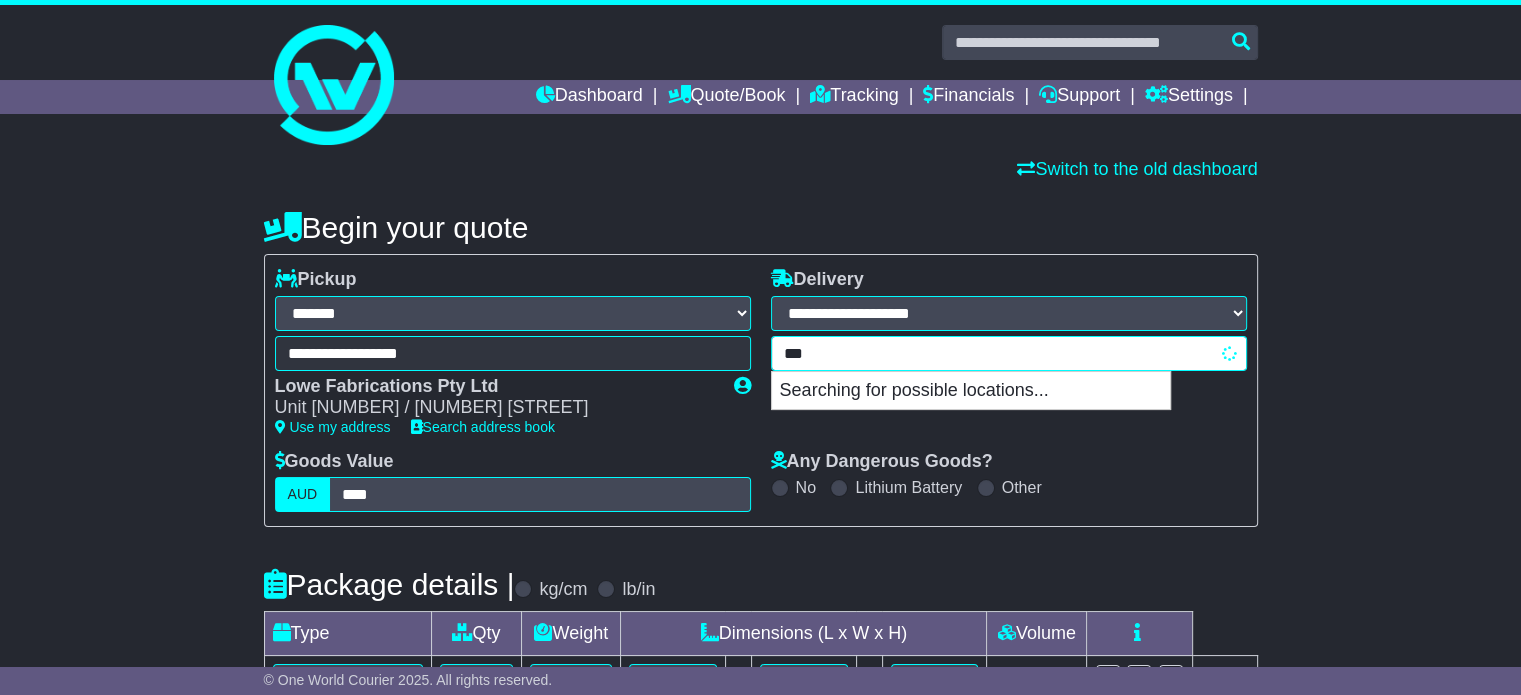 type on "****" 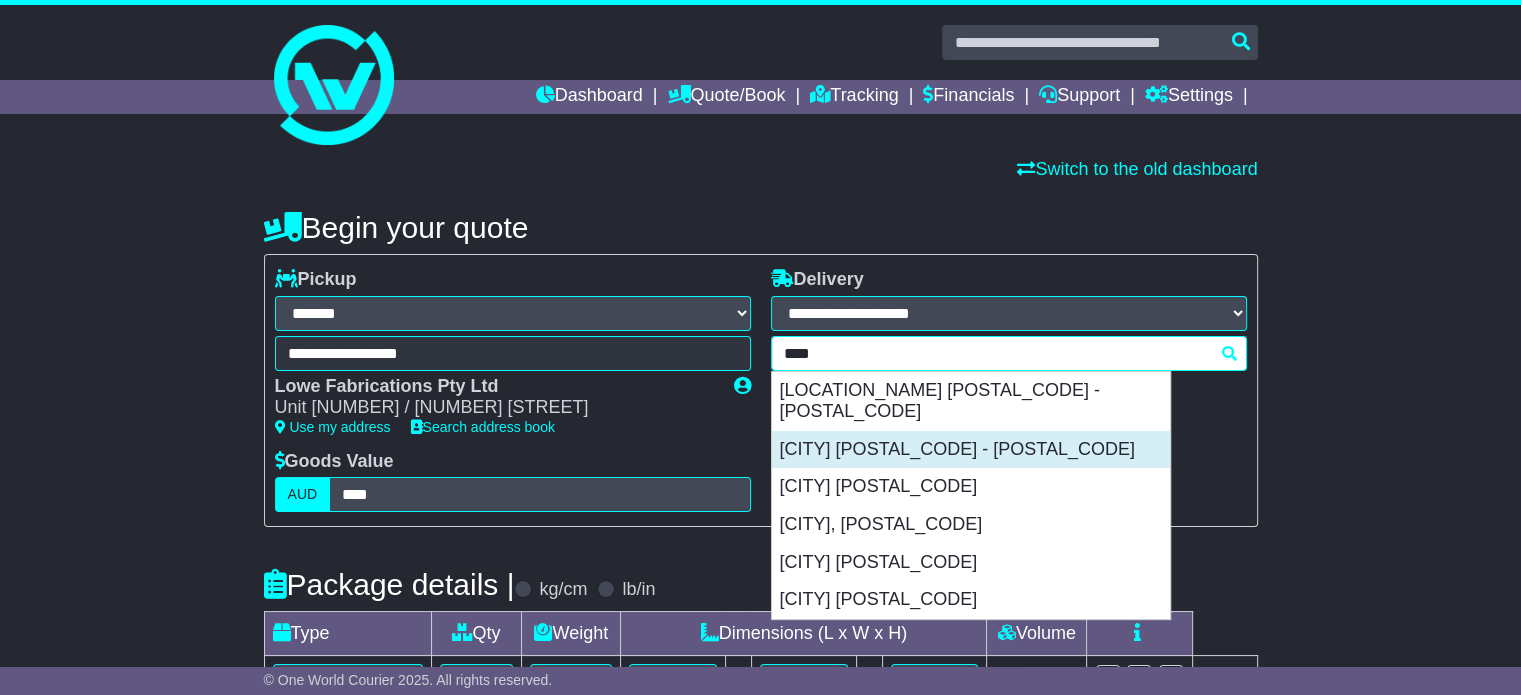 click on "[CITY] [POSTAL_CODE] - [POSTAL_CODE]" at bounding box center [971, 450] 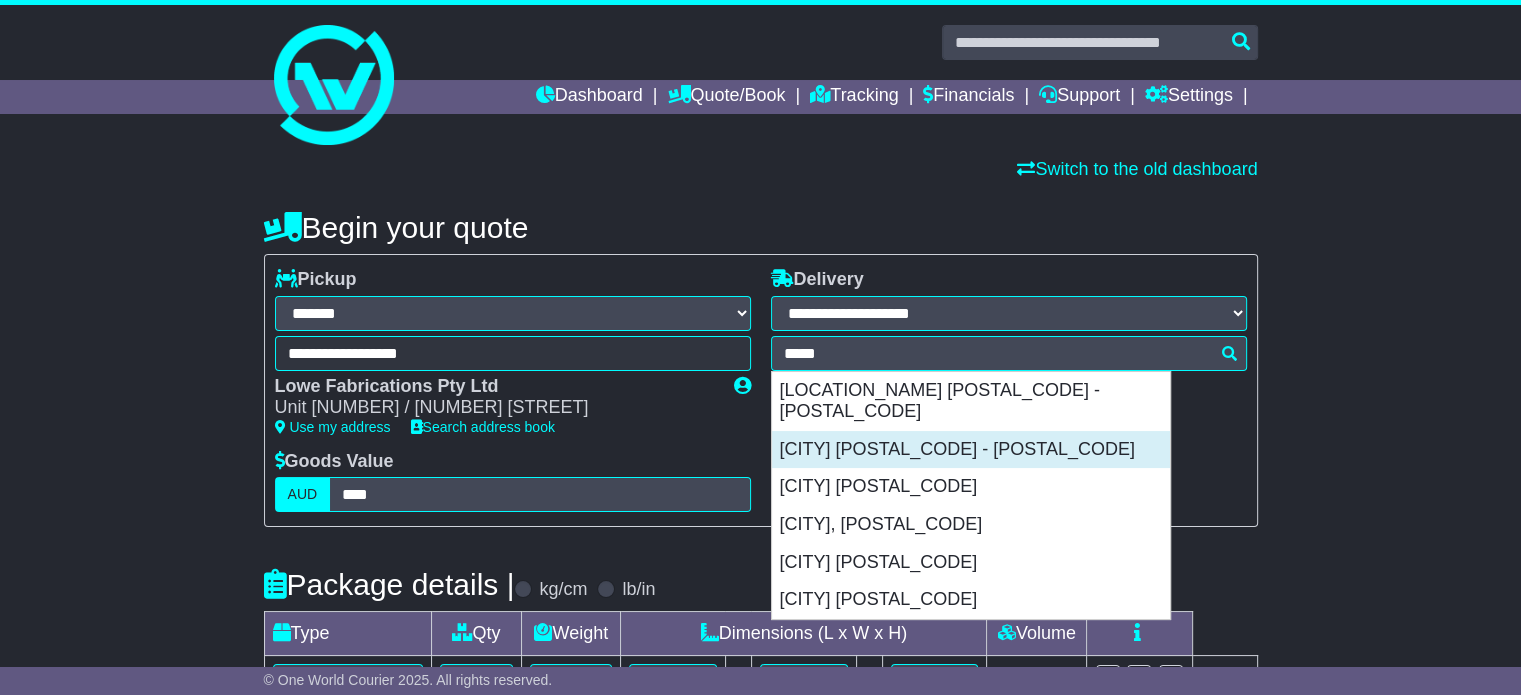 type on "**********" 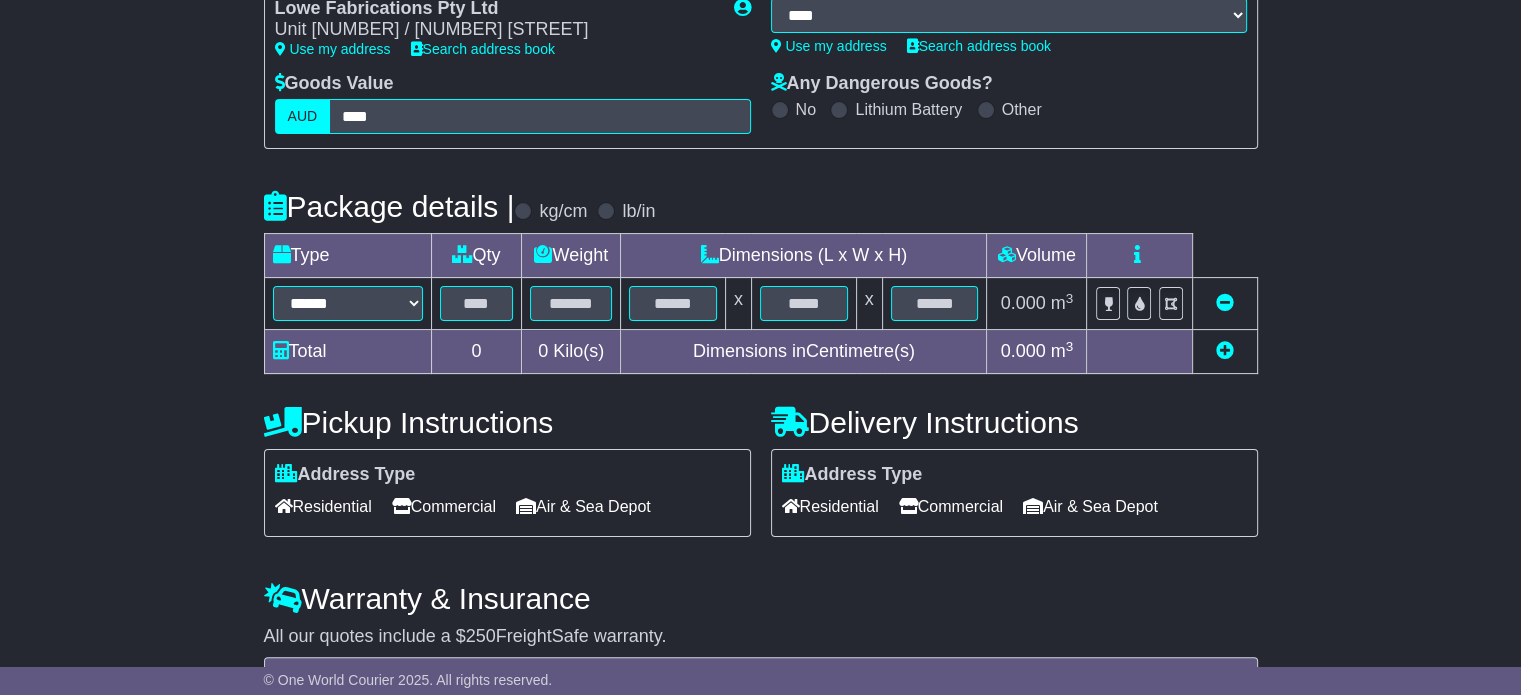 scroll, scrollTop: 500, scrollLeft: 0, axis: vertical 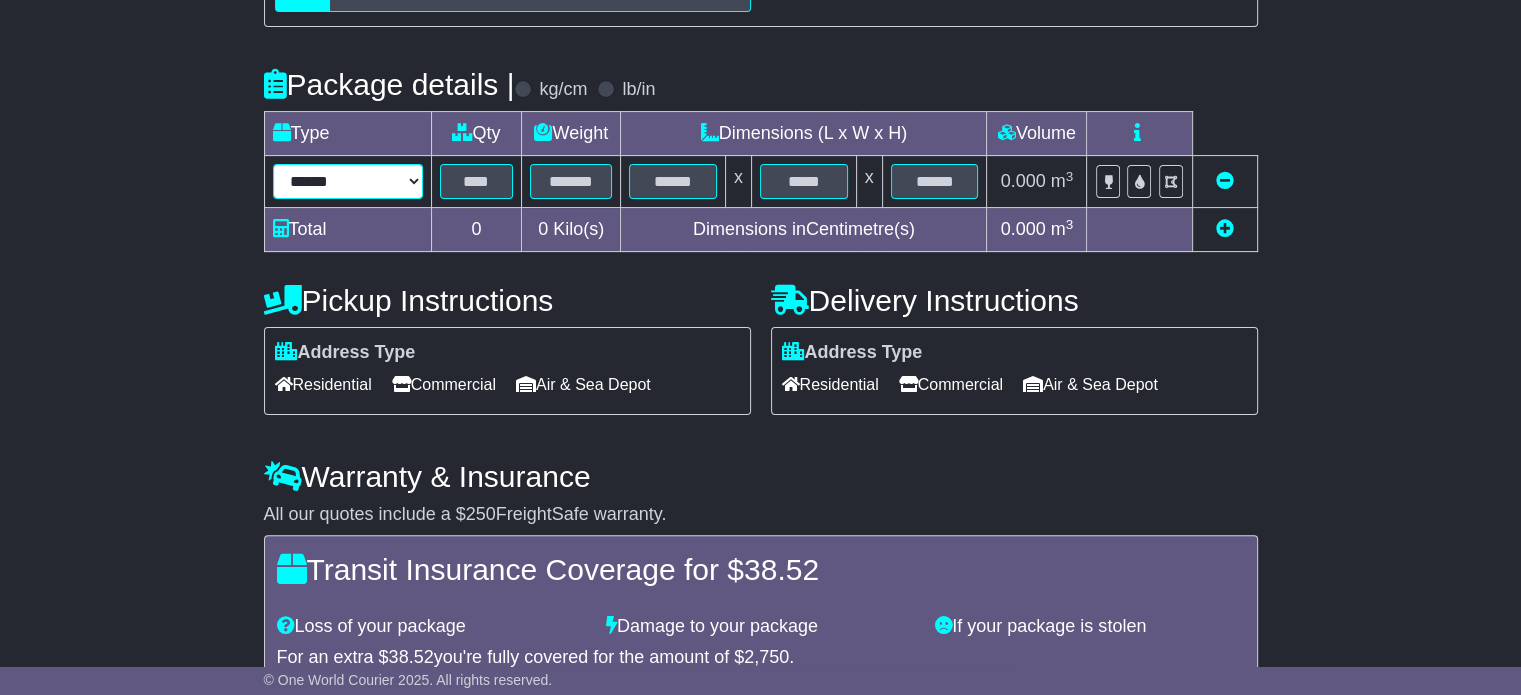 click on "****** ****** *** ******** ***** **** **** ****** *** *******" at bounding box center (348, 181) 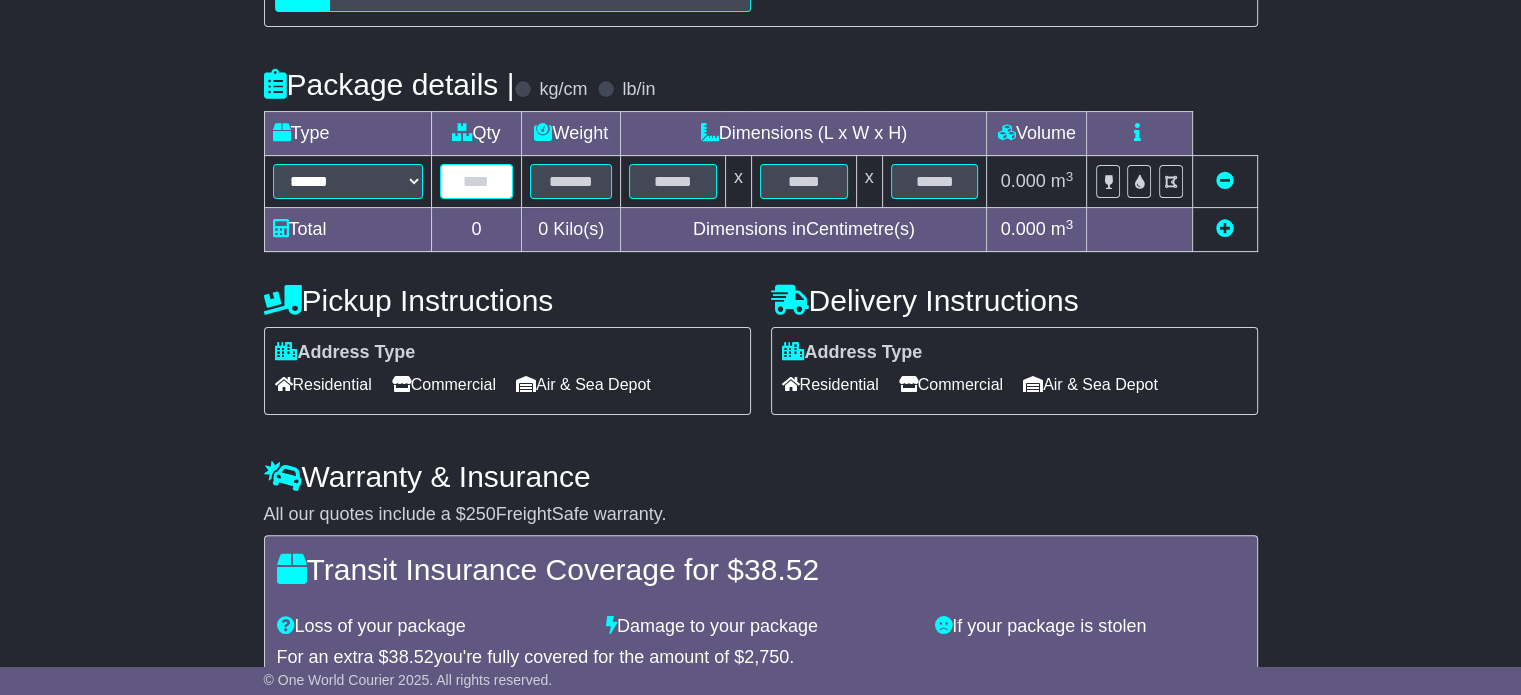 click at bounding box center [477, 181] 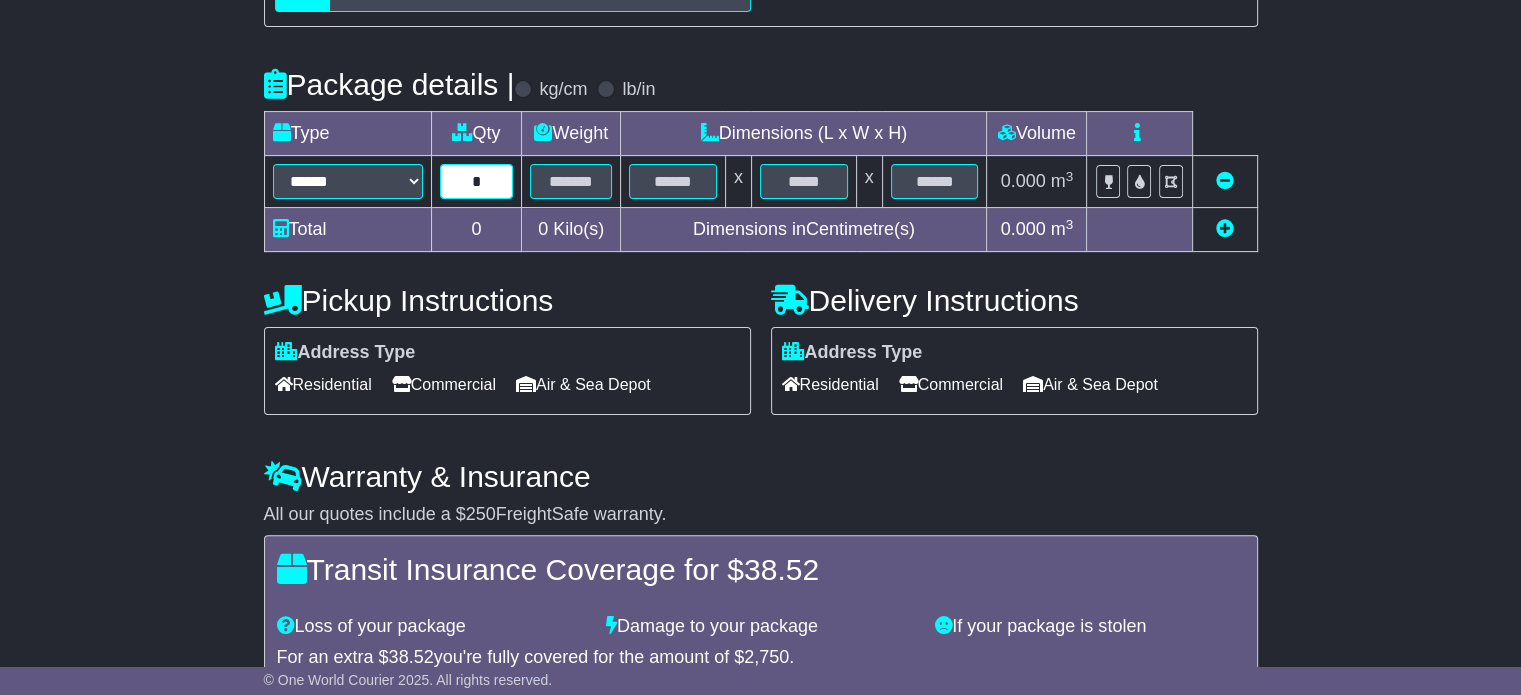 type on "*" 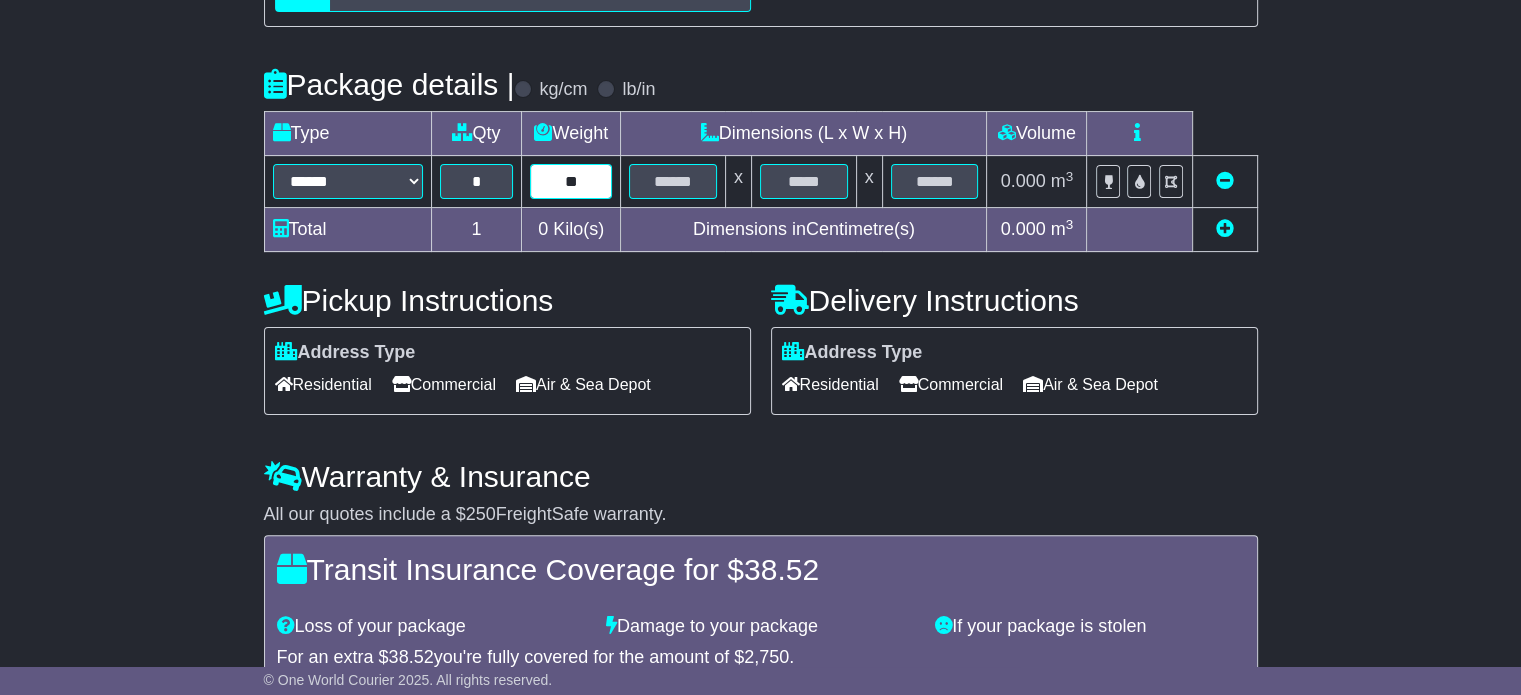 type on "**" 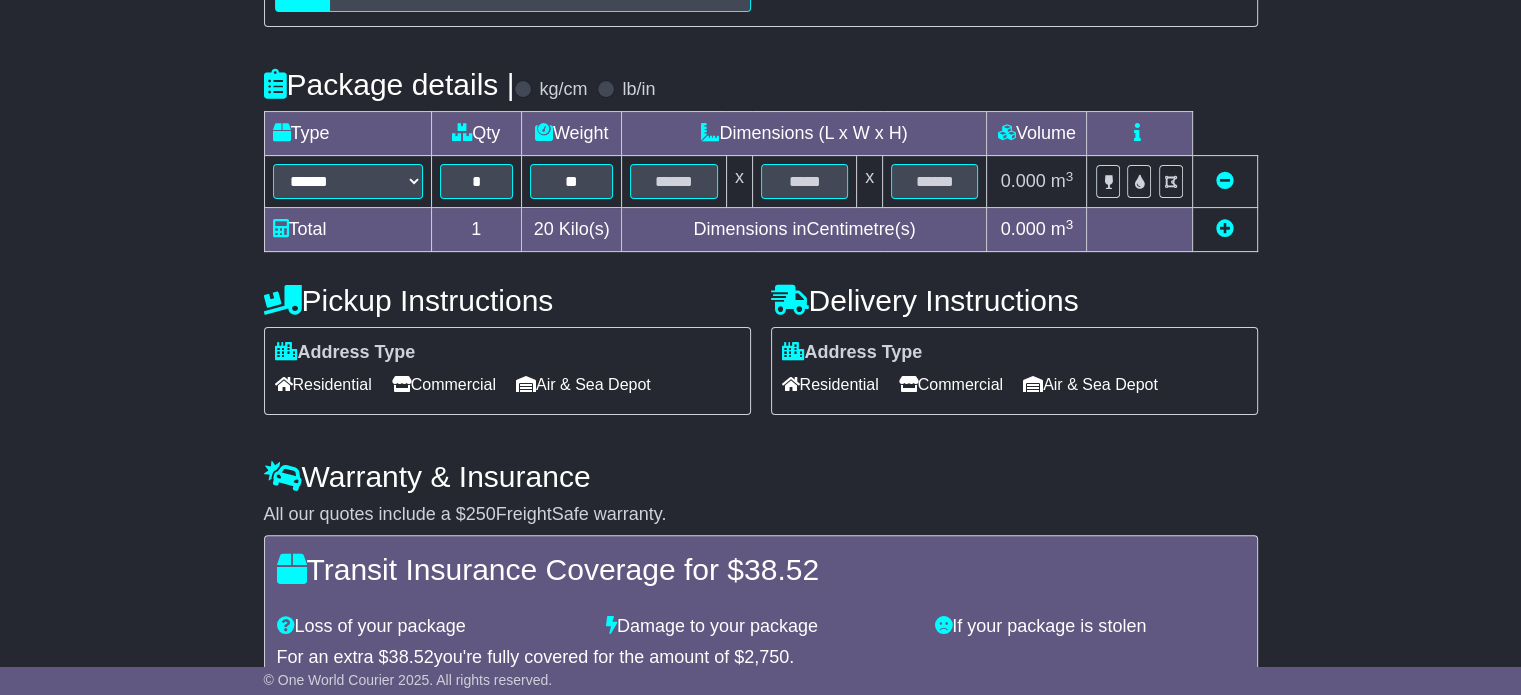 click on "Residential" at bounding box center (830, 384) 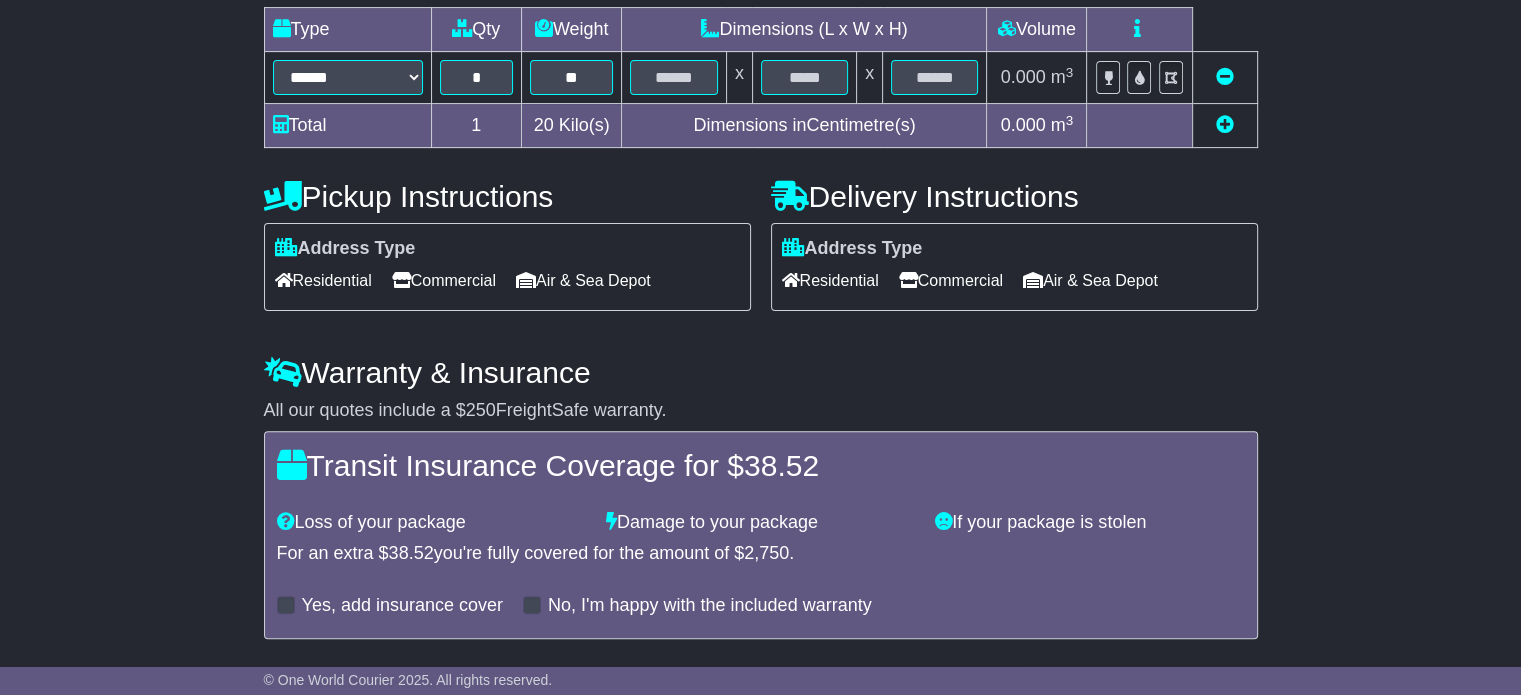 scroll, scrollTop: 662, scrollLeft: 0, axis: vertical 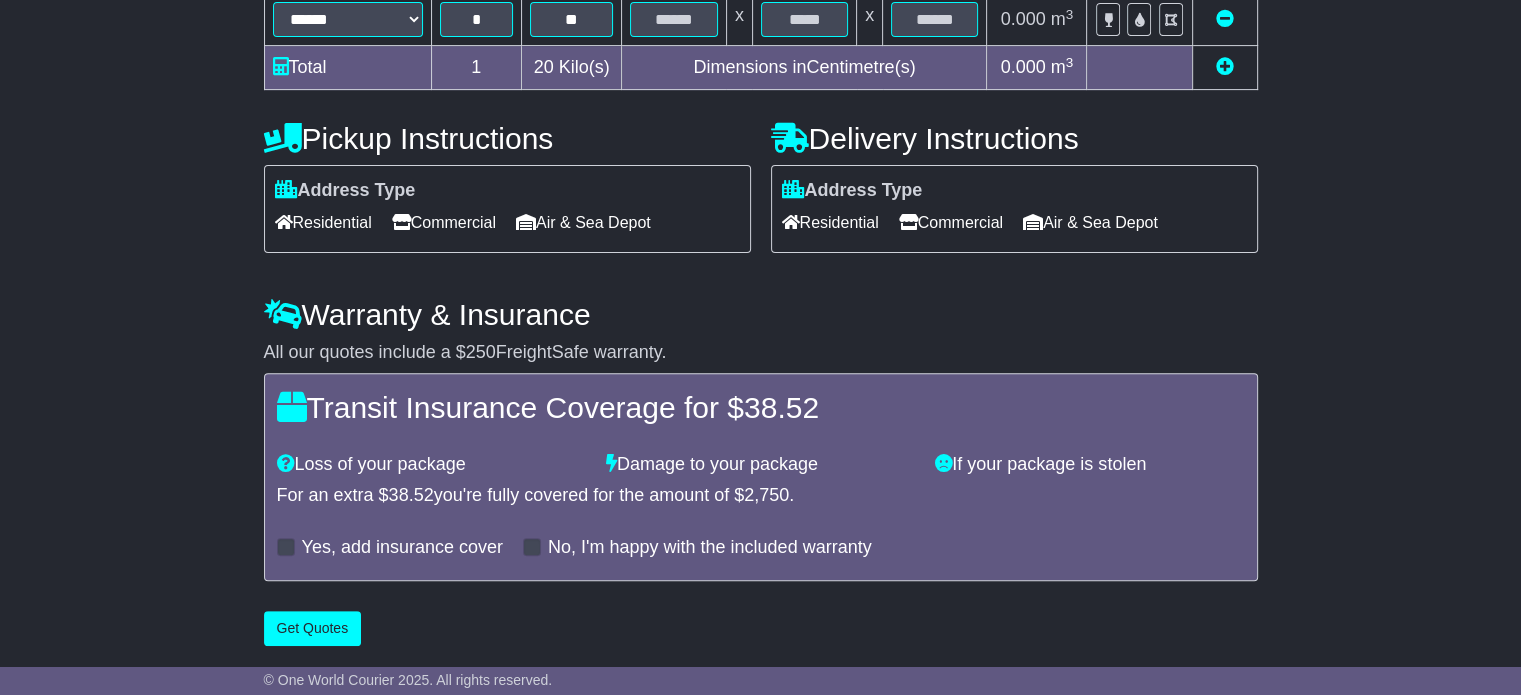 click at bounding box center [286, 547] 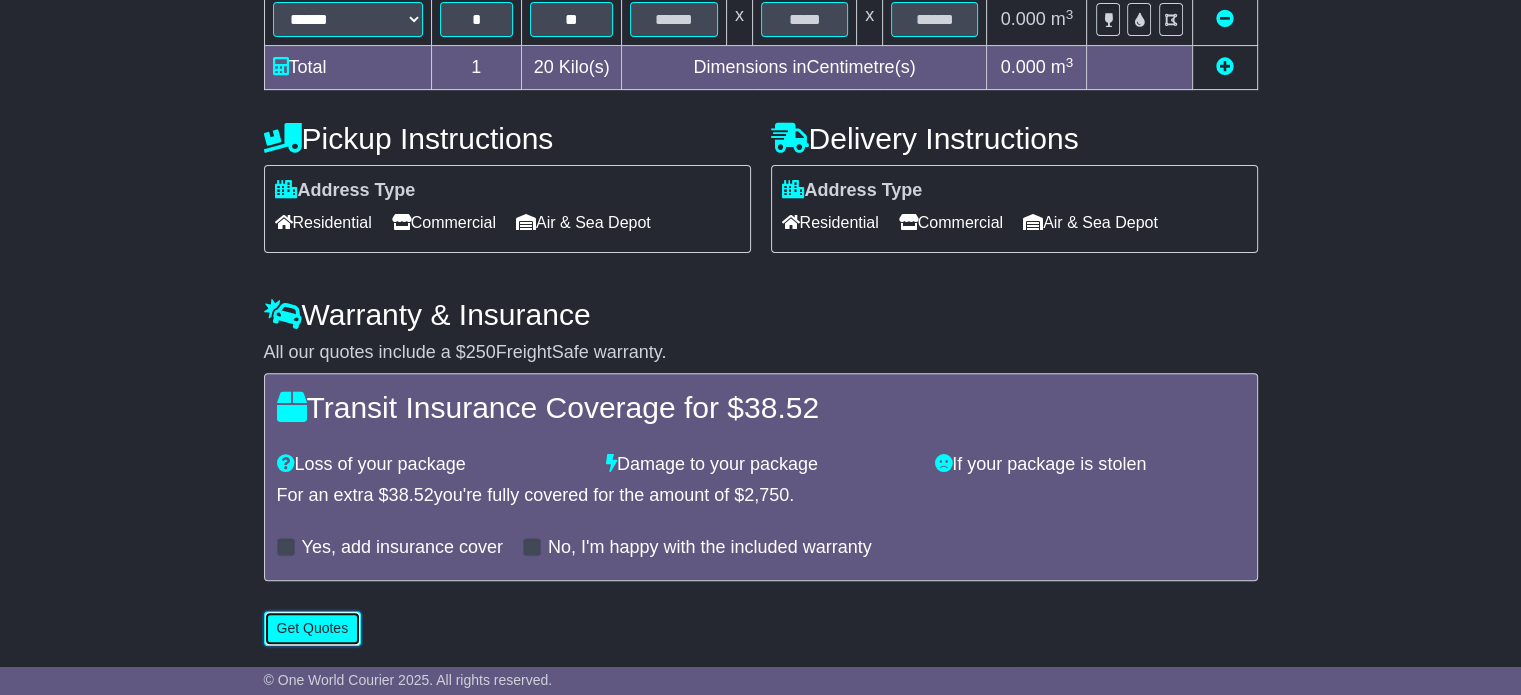 click on "Get Quotes" at bounding box center (313, 628) 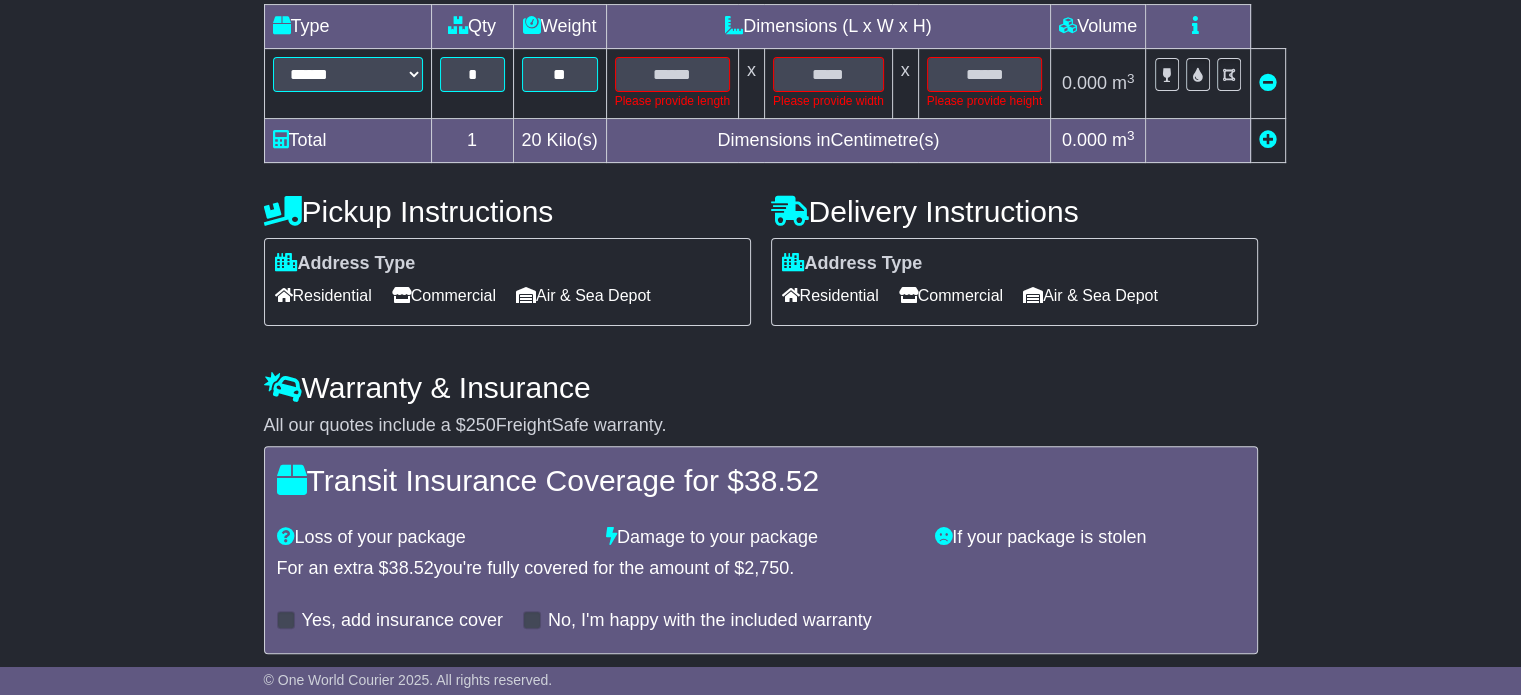 scroll, scrollTop: 562, scrollLeft: 0, axis: vertical 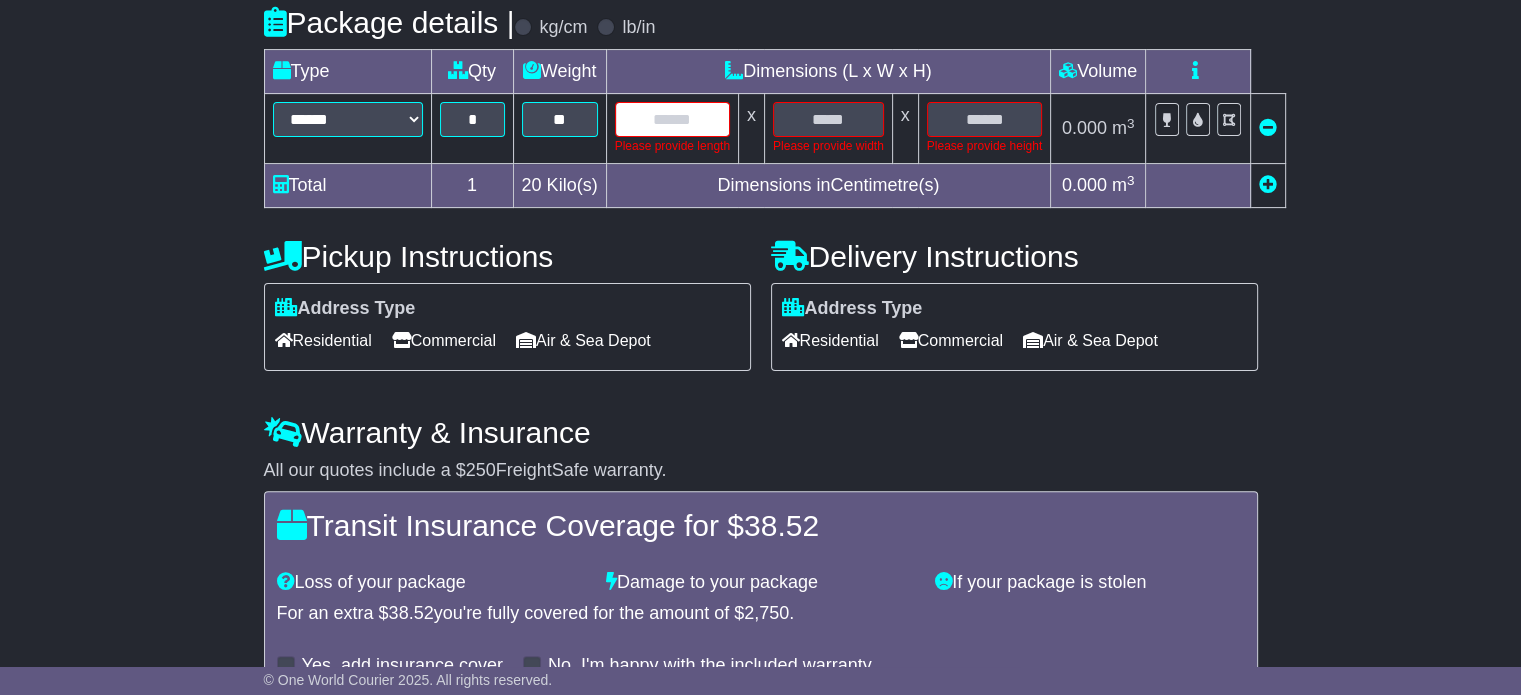 click at bounding box center [672, 119] 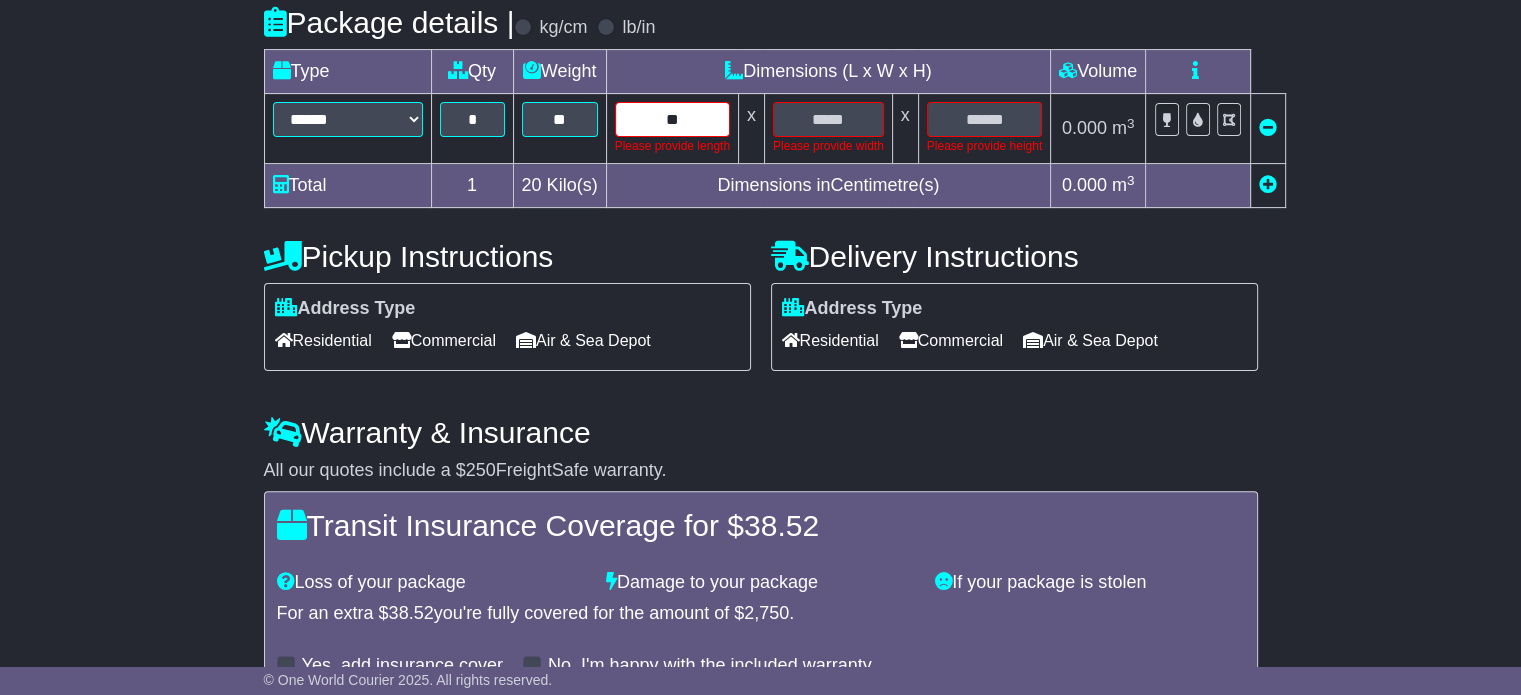 type on "**" 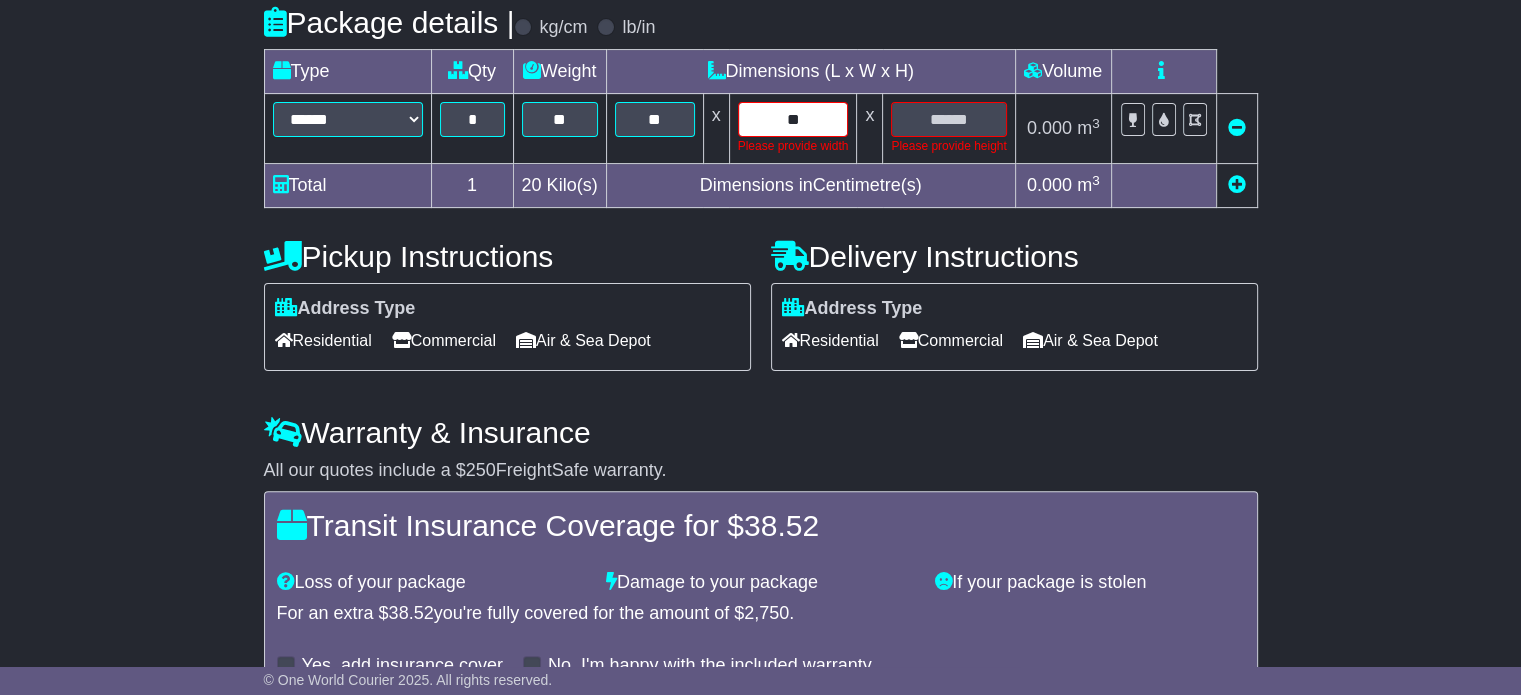 type on "**" 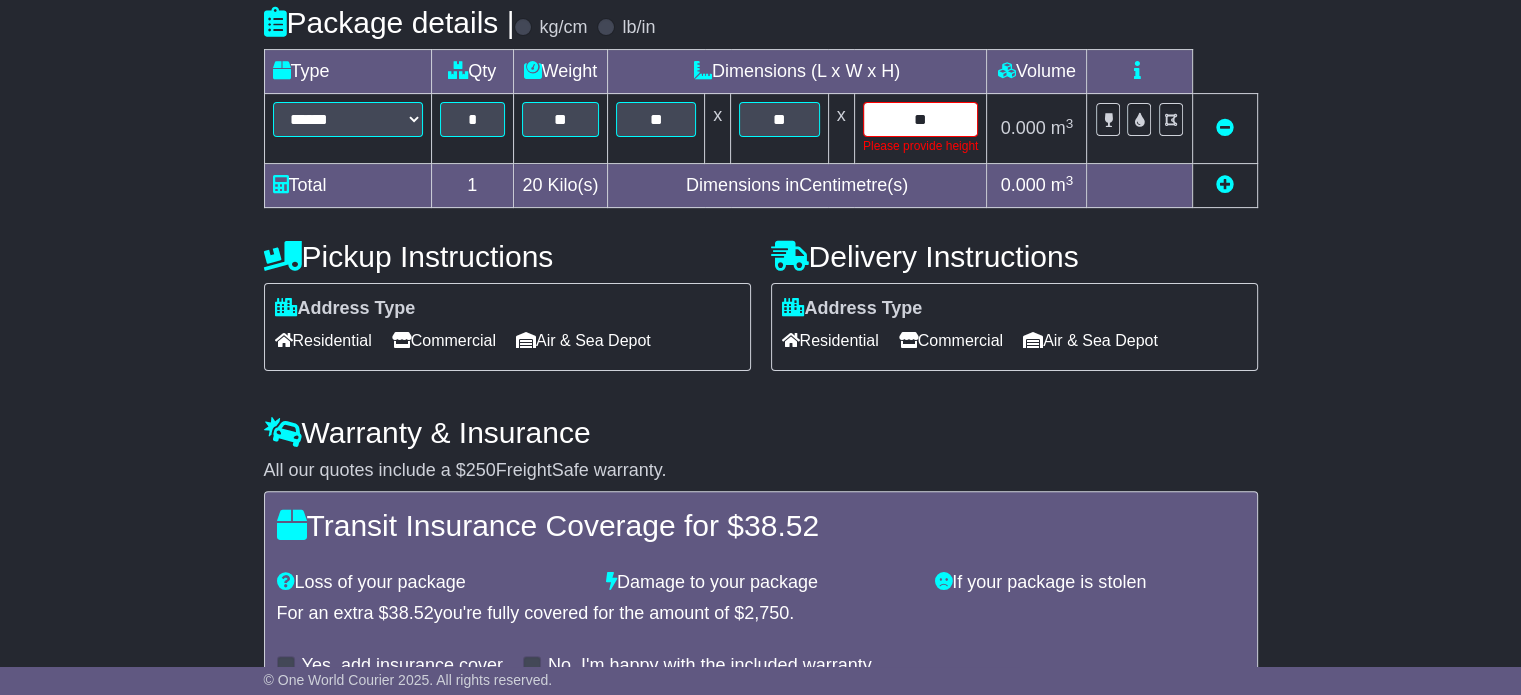 type on "**" 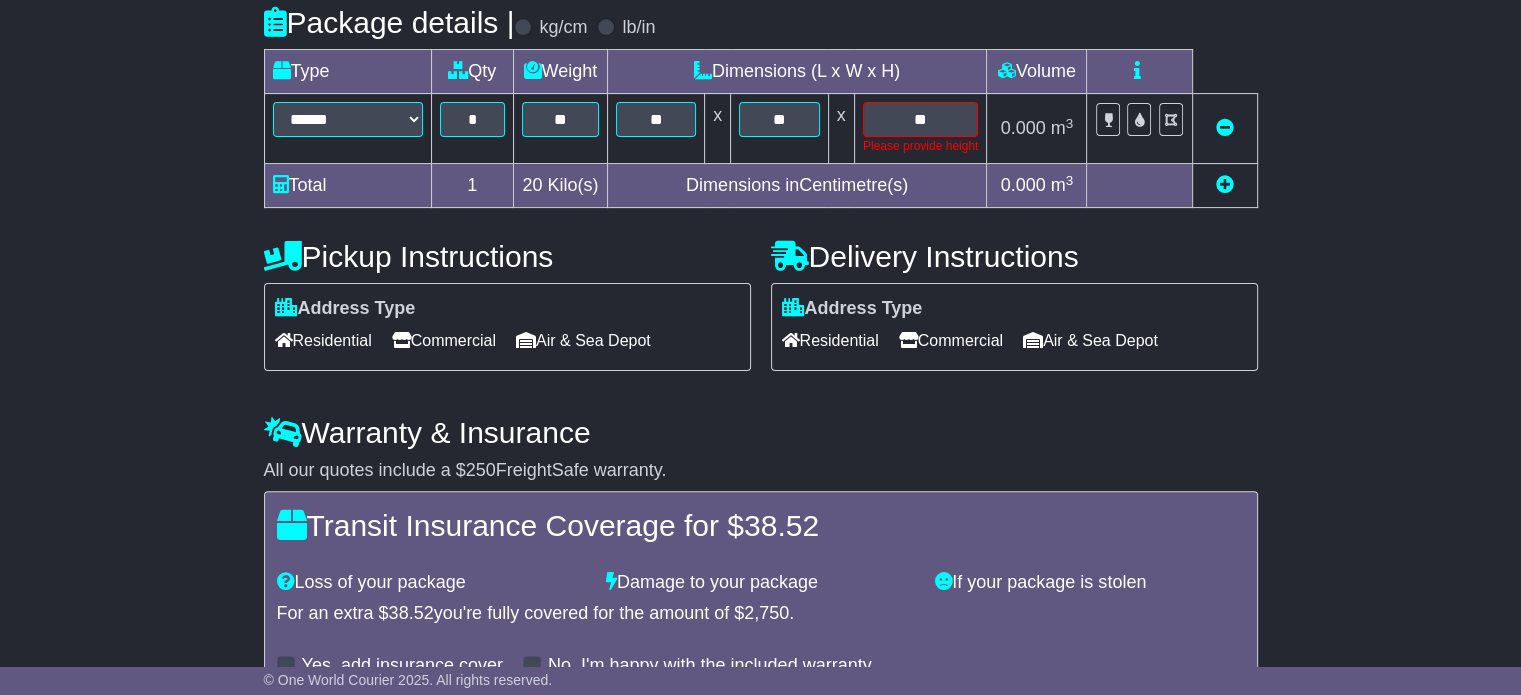 click on "**********" at bounding box center [760, 201] 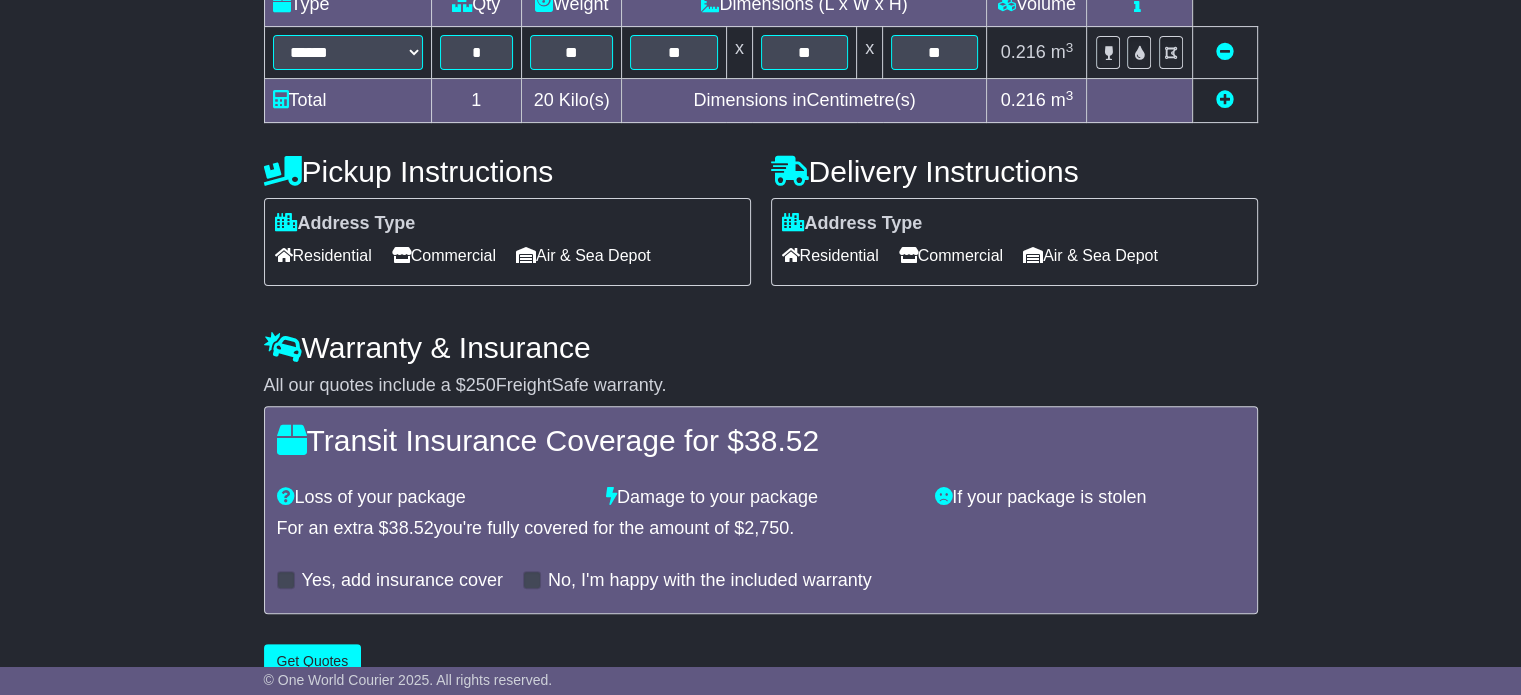 scroll, scrollTop: 662, scrollLeft: 0, axis: vertical 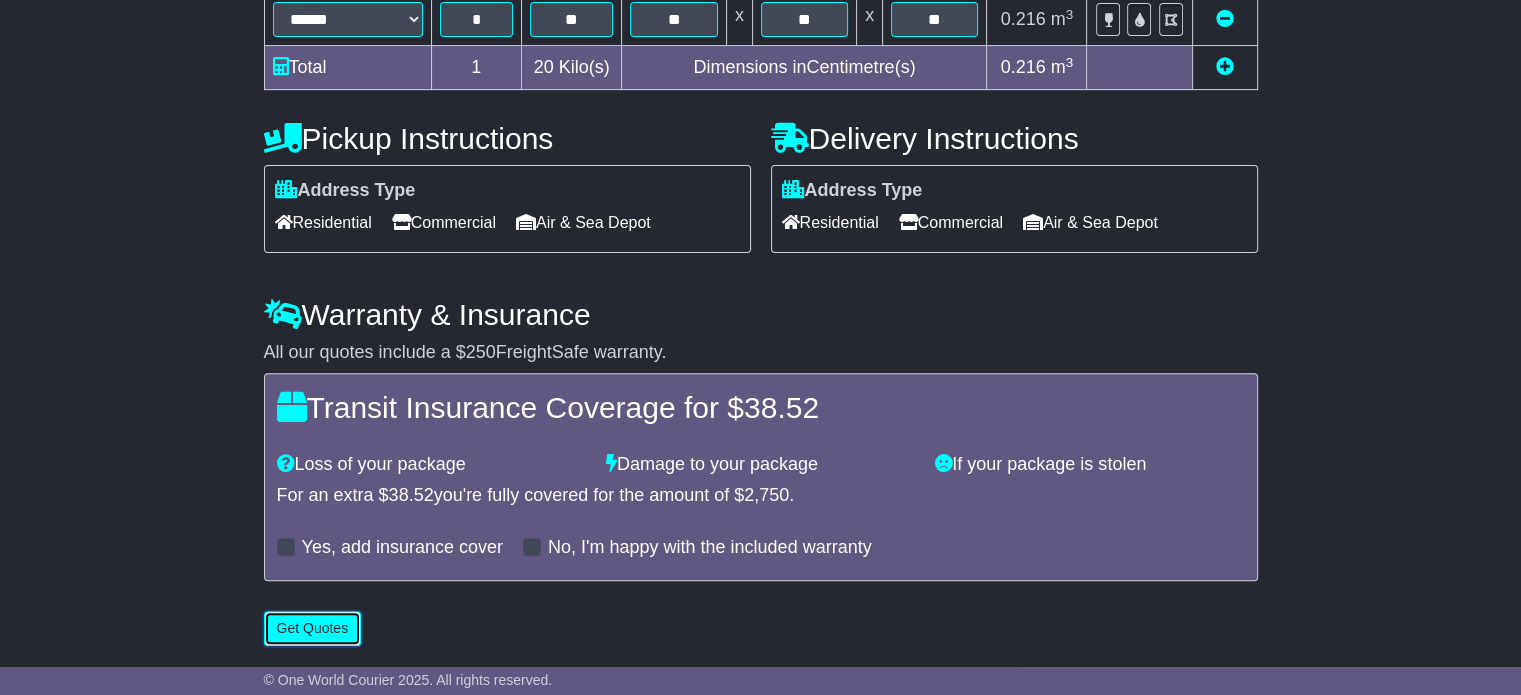 click on "Get Quotes" at bounding box center [313, 628] 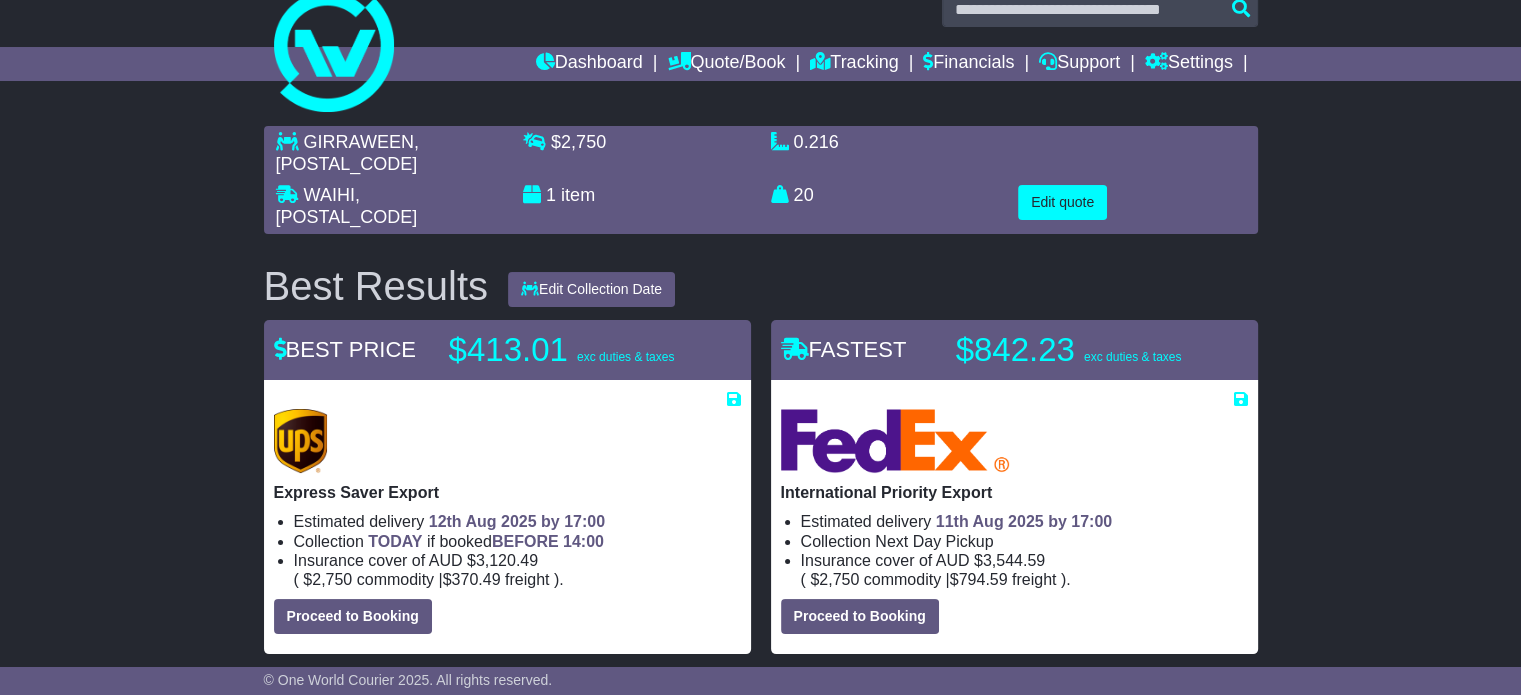 scroll, scrollTop: 0, scrollLeft: 0, axis: both 